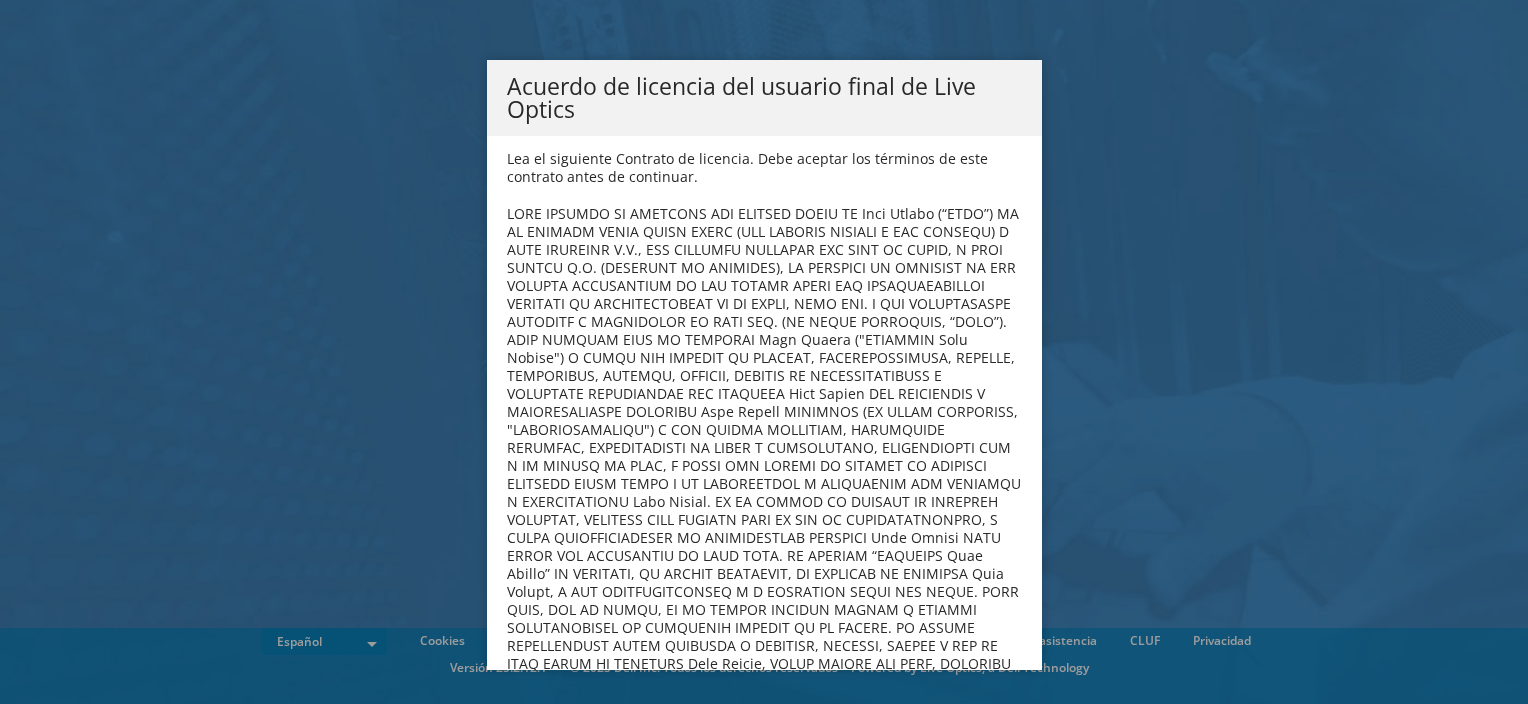 scroll, scrollTop: 0, scrollLeft: 0, axis: both 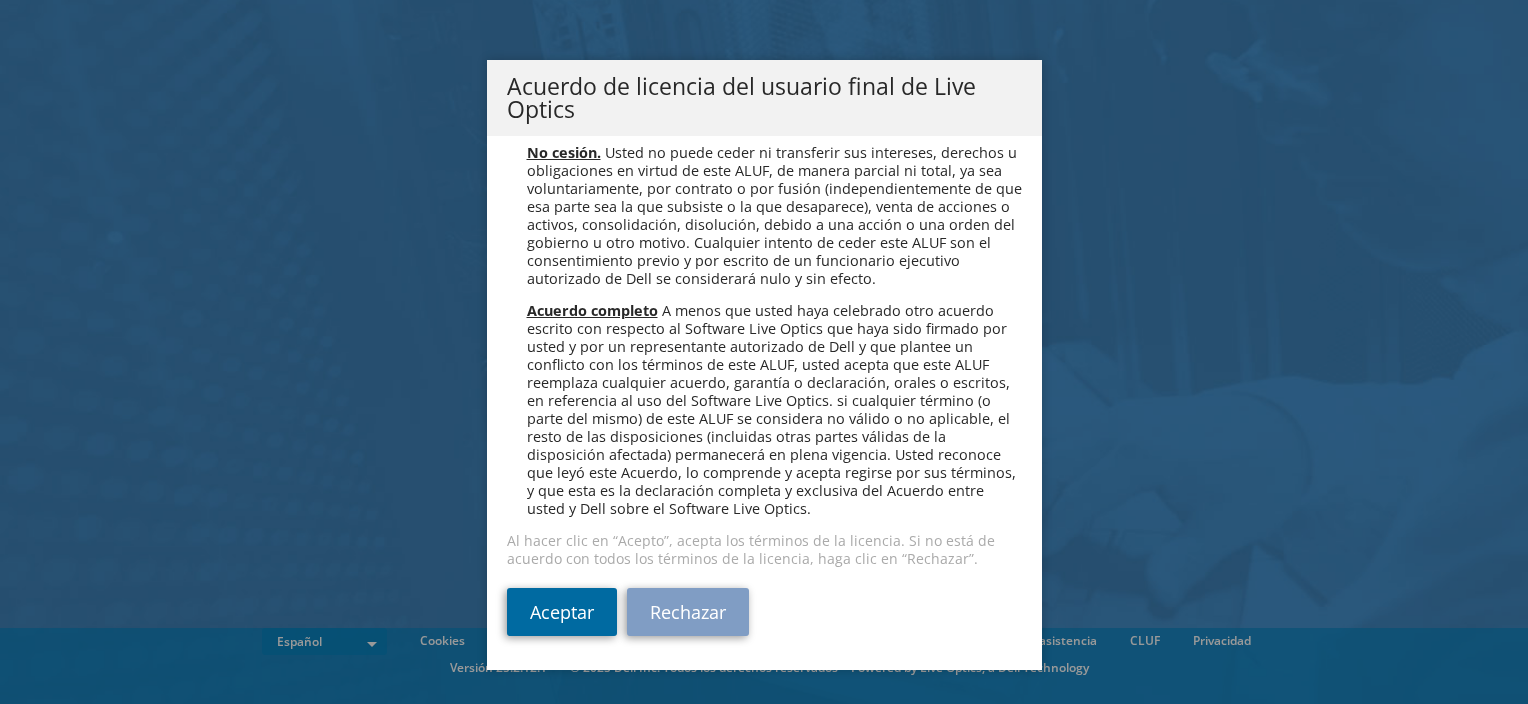 click on "Aceptar" at bounding box center [562, 612] 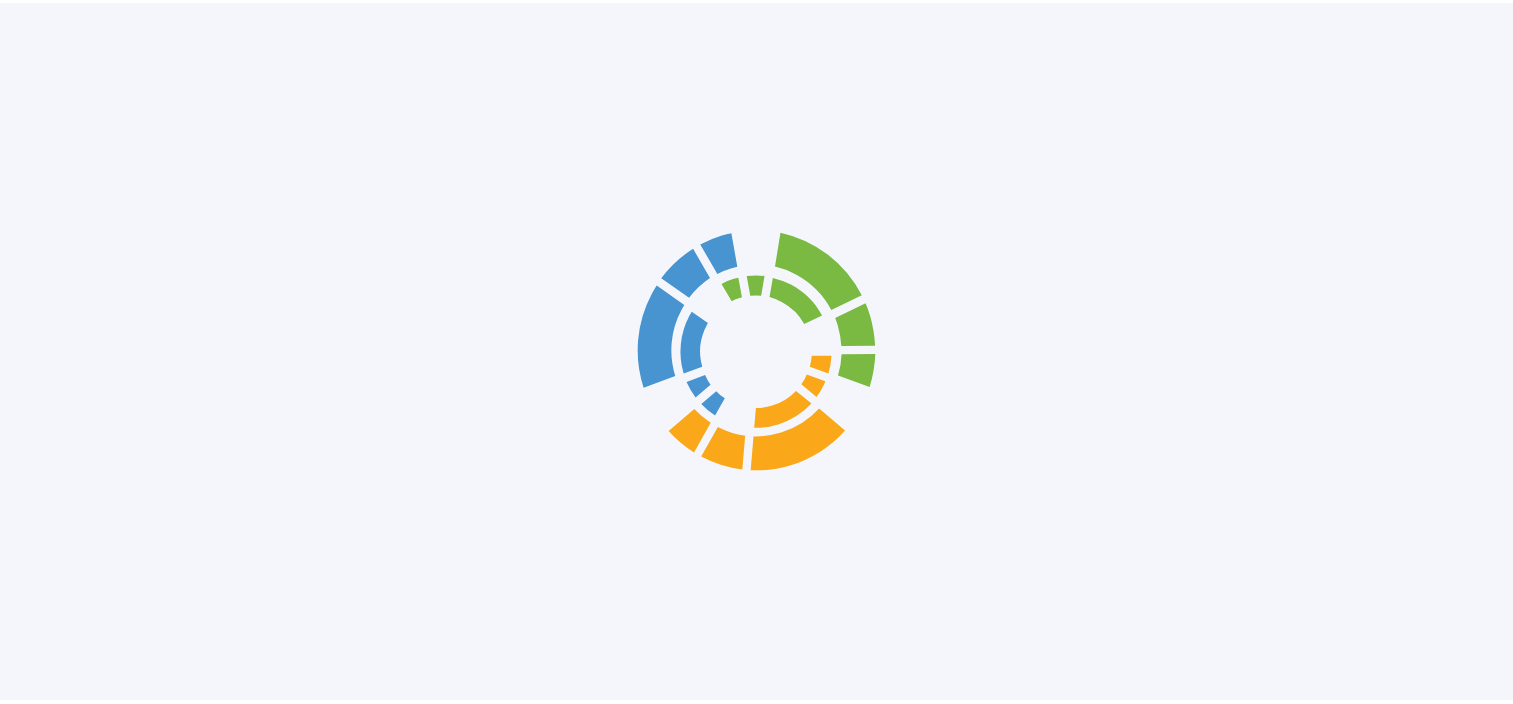 scroll, scrollTop: 0, scrollLeft: 0, axis: both 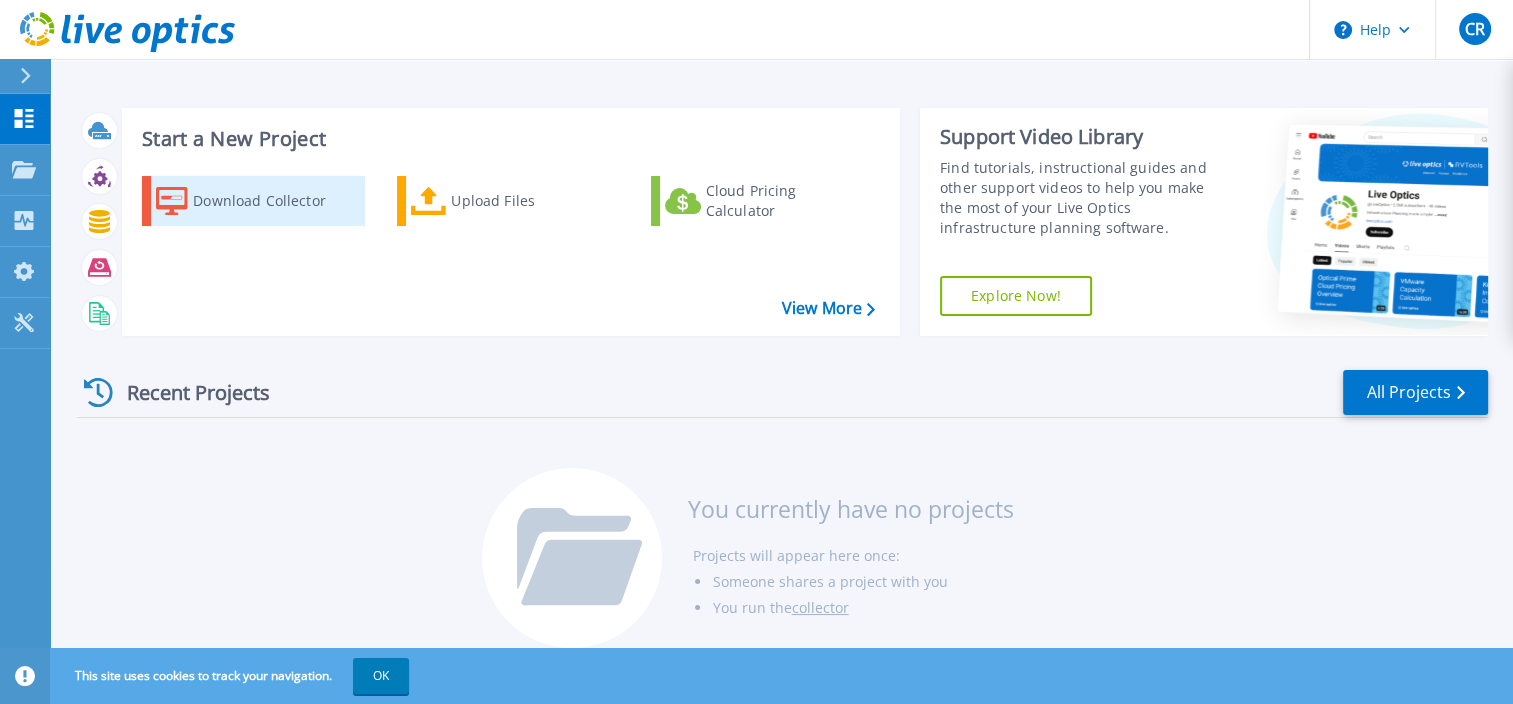 click on "Download Collector" at bounding box center (273, 201) 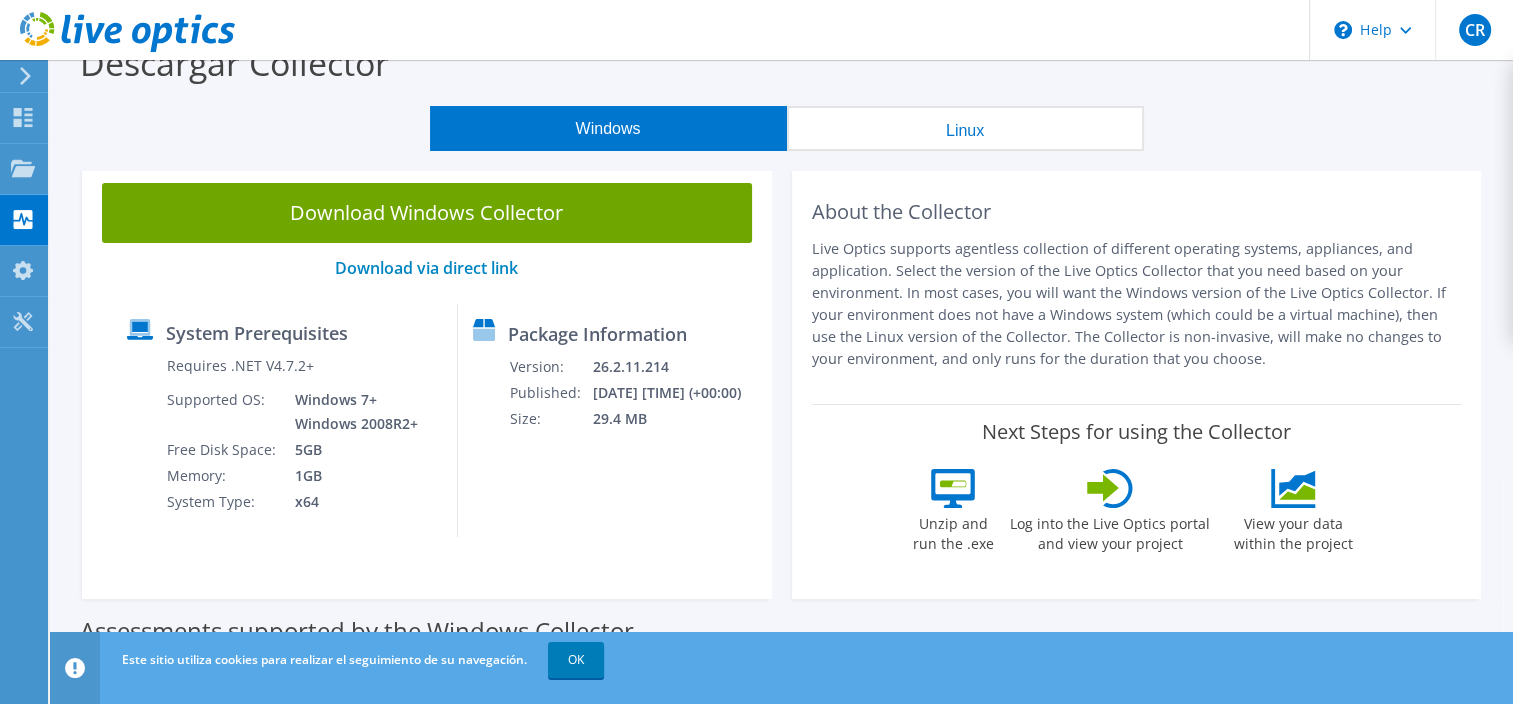 scroll, scrollTop: 31, scrollLeft: 0, axis: vertical 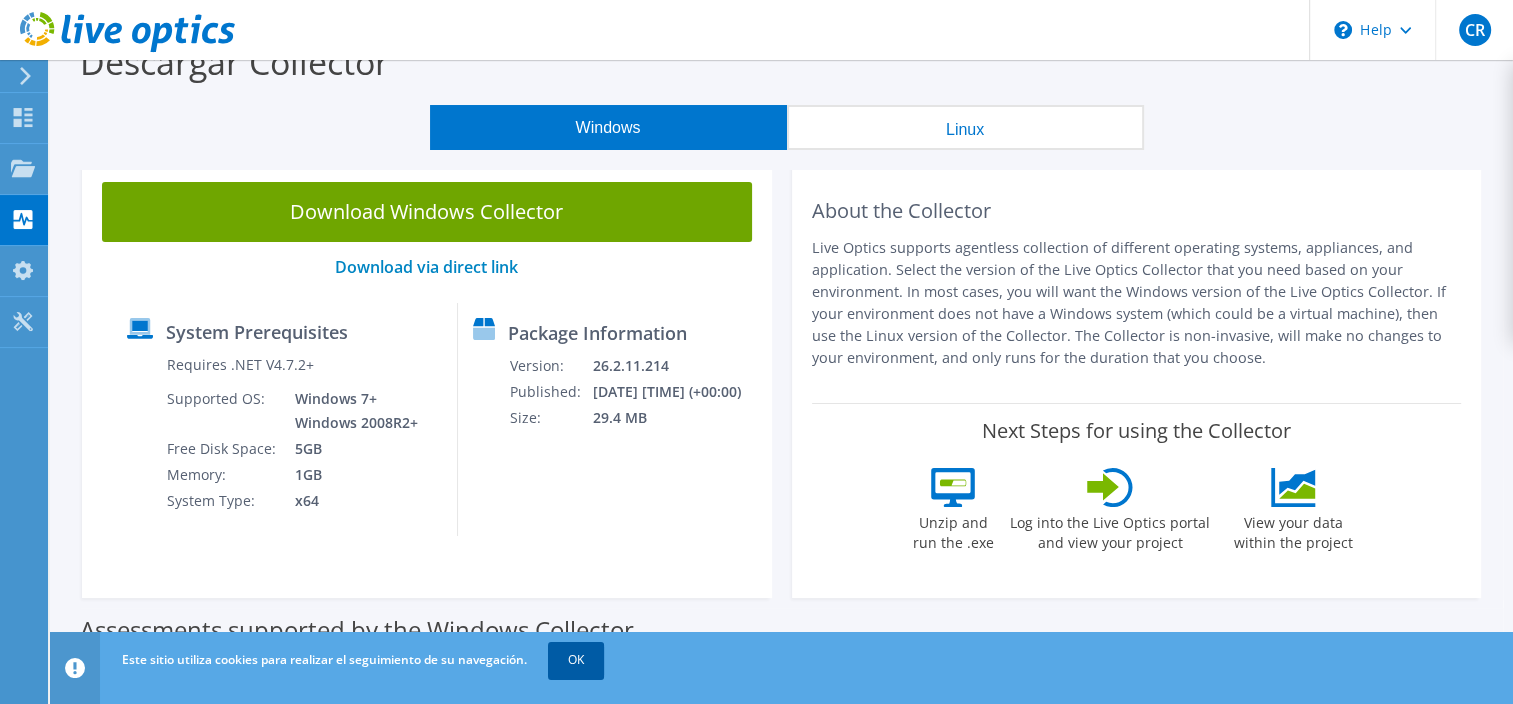 click on "OK" at bounding box center (576, 660) 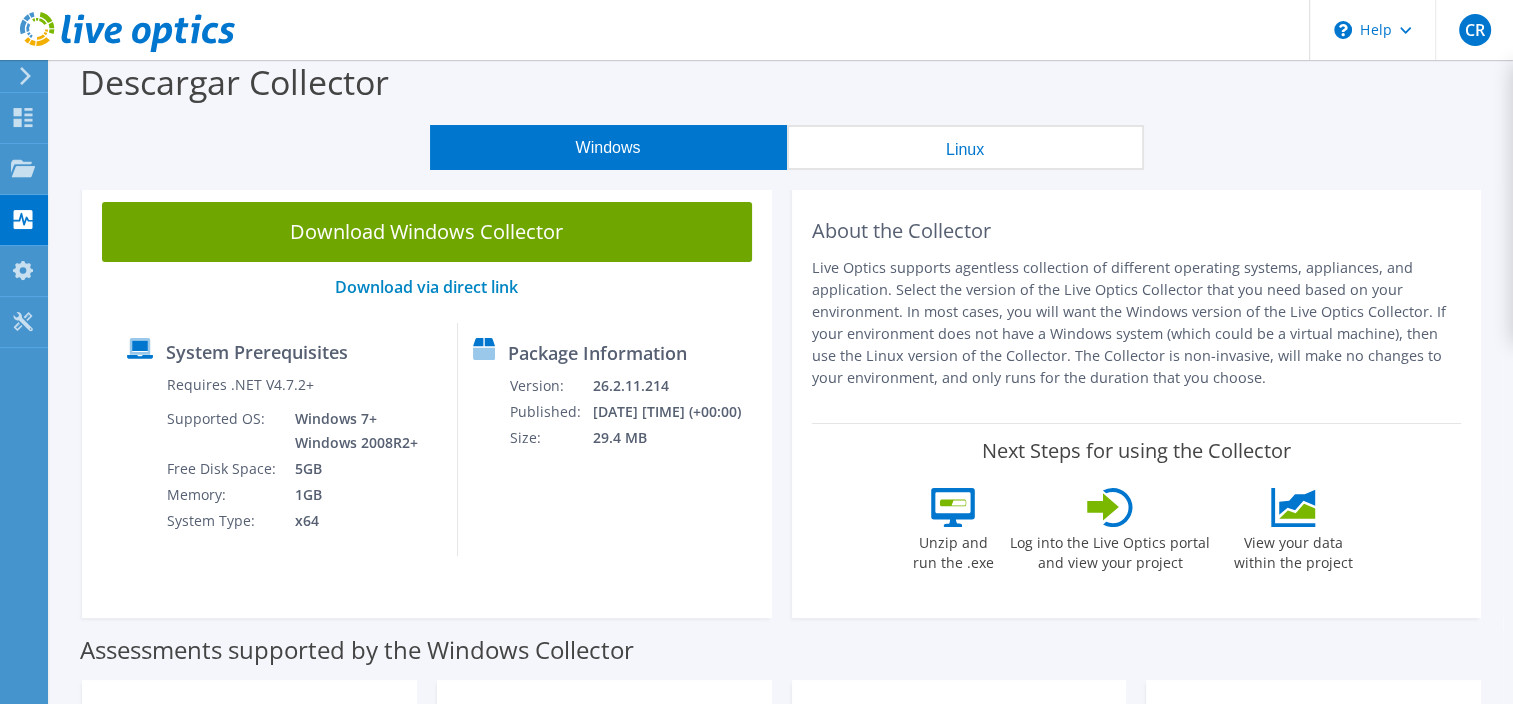 scroll, scrollTop: 0, scrollLeft: 0, axis: both 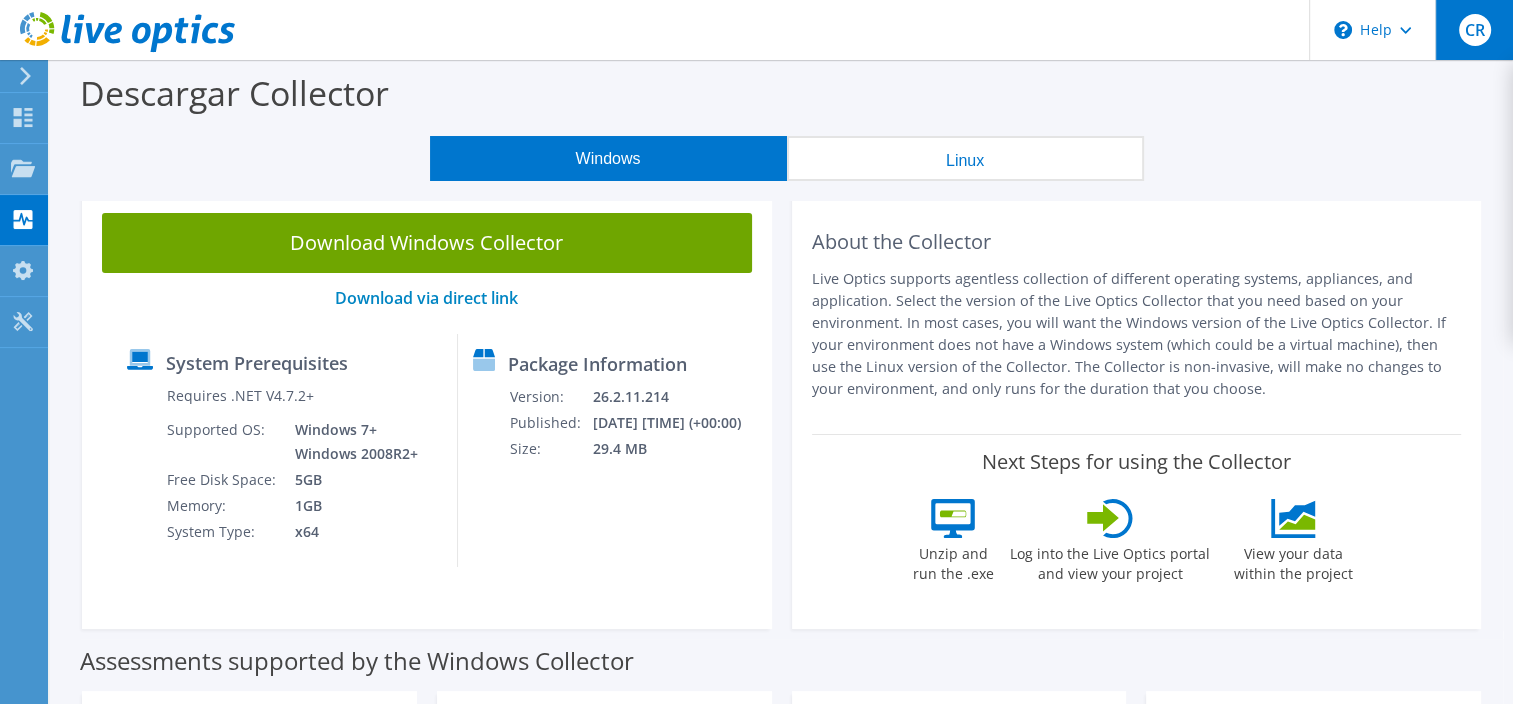 click on "CR" at bounding box center [1474, 30] 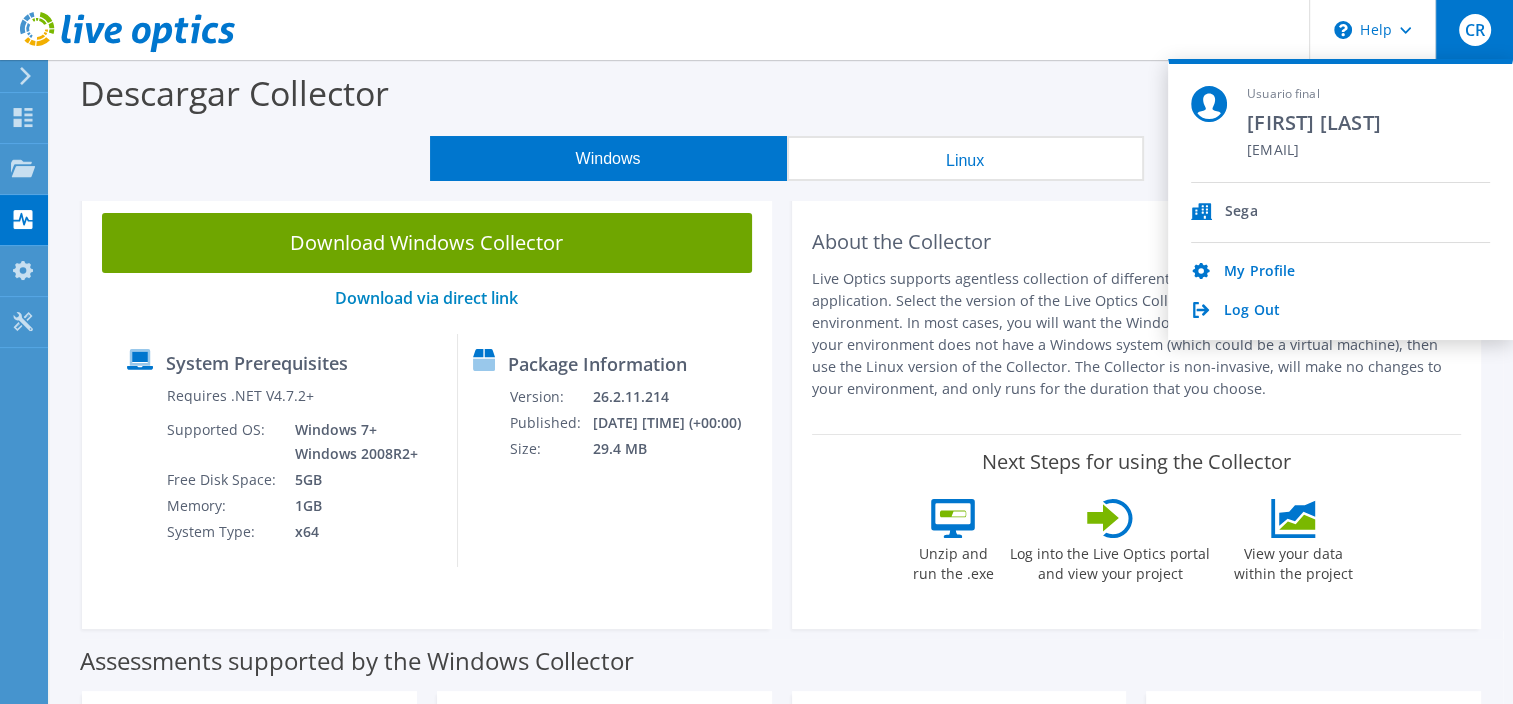 click on "Descargar Collector" at bounding box center (781, 98) 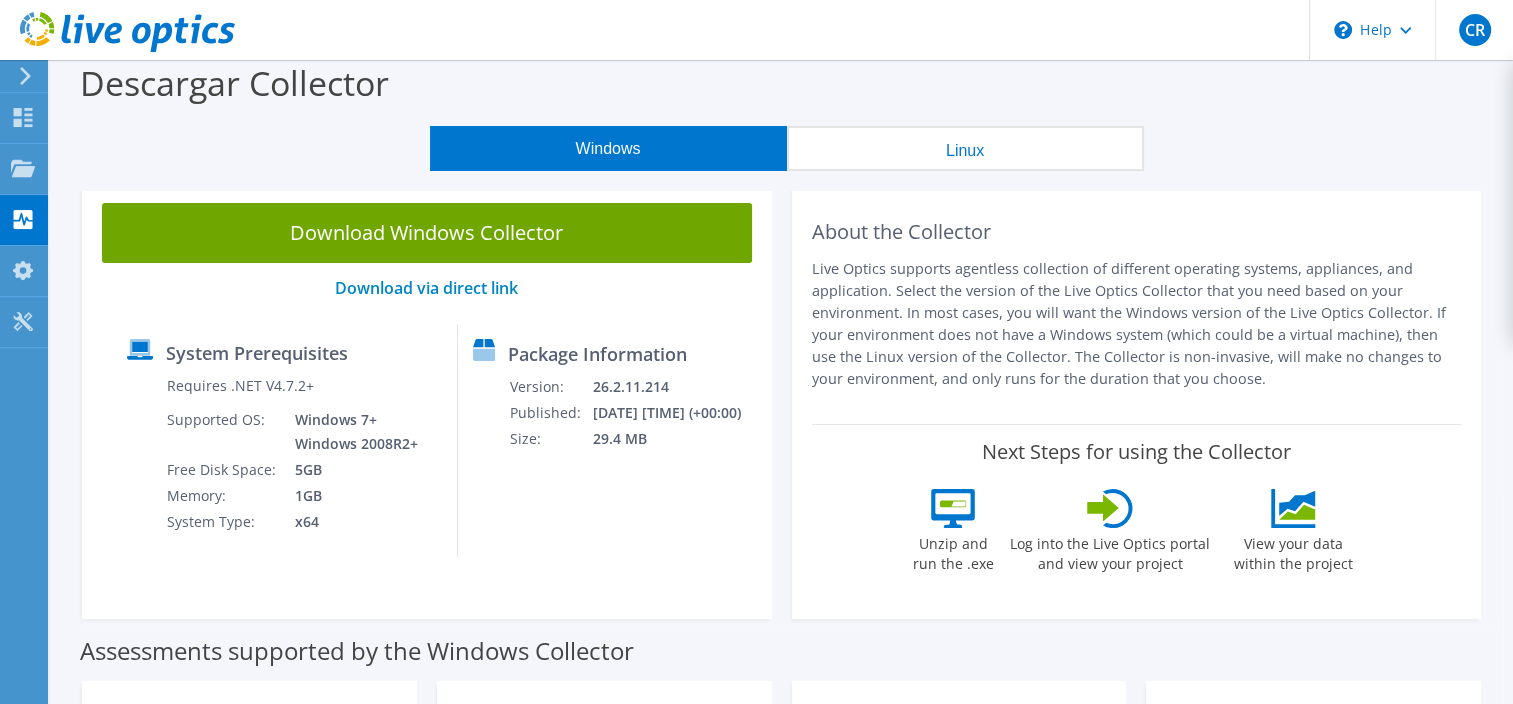 scroll, scrollTop: 12, scrollLeft: 0, axis: vertical 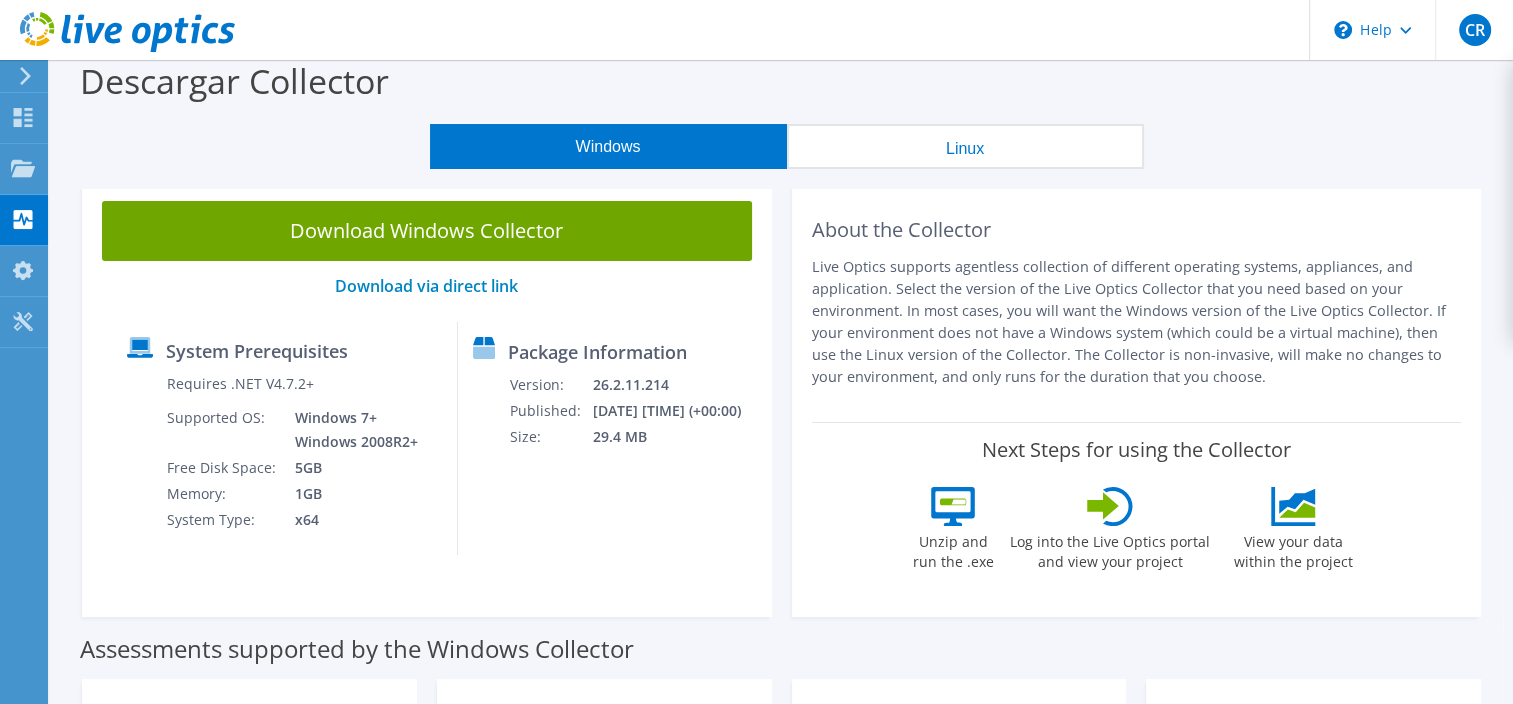 drag, startPoint x: 418, startPoint y: 244, endPoint x: 388, endPoint y: 240, distance: 30.265491 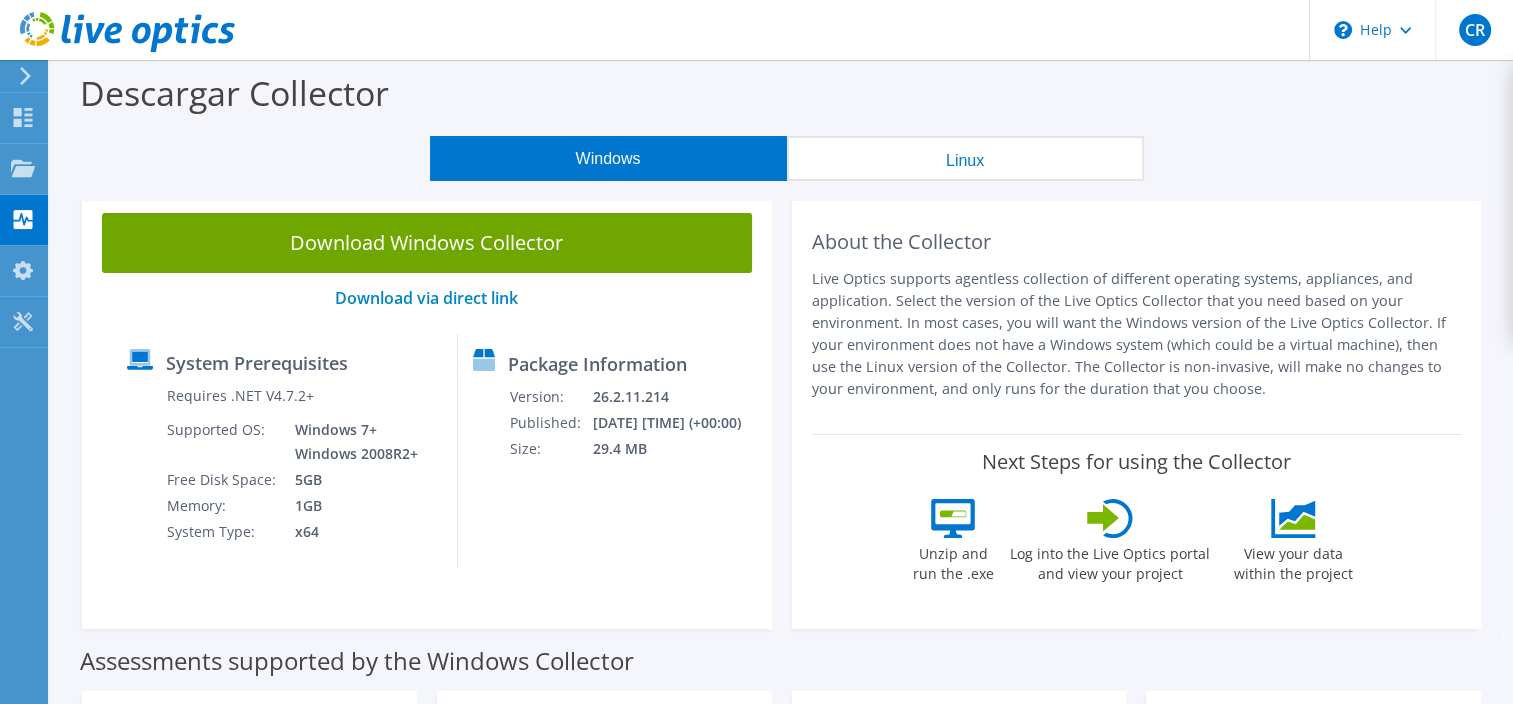 click on "Descargar Collector" at bounding box center (781, 98) 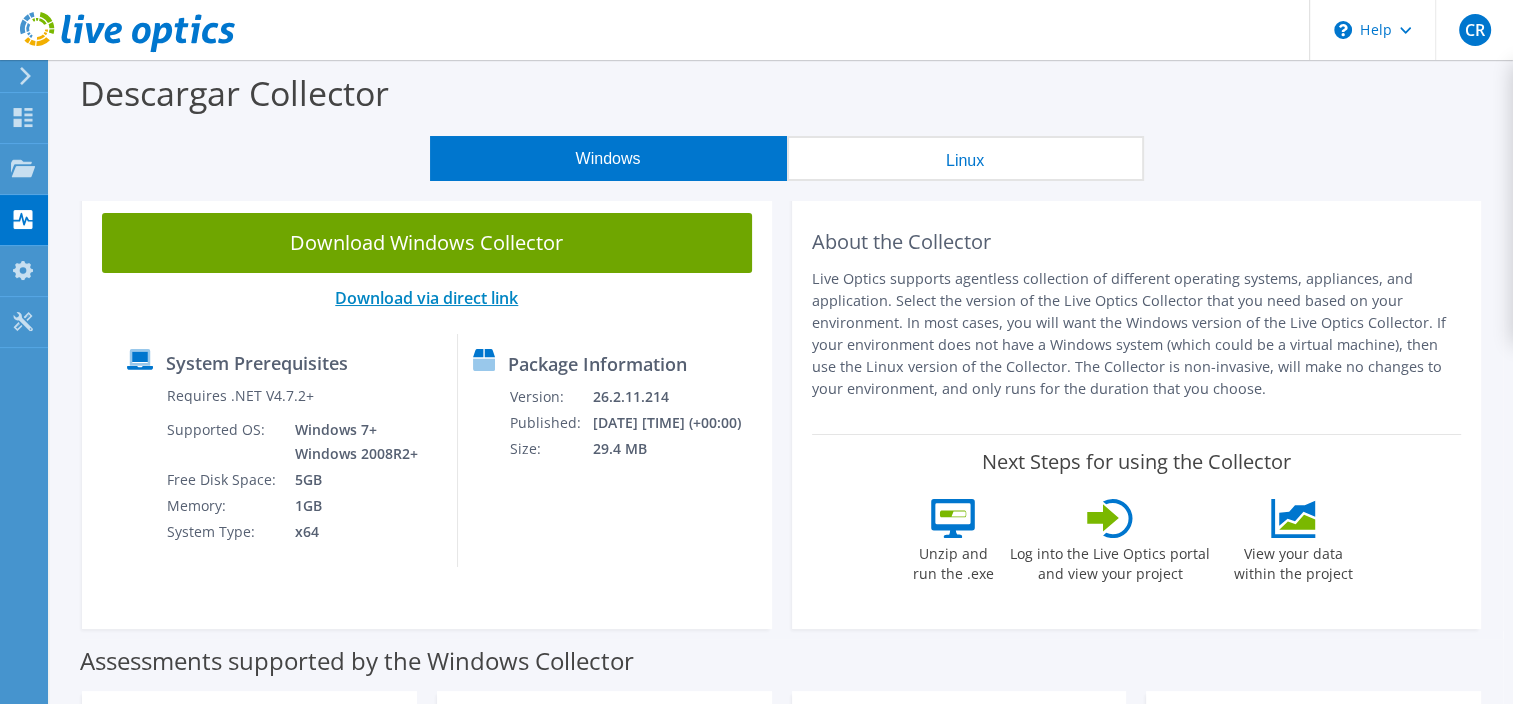 click on "Download via direct link" at bounding box center [426, 298] 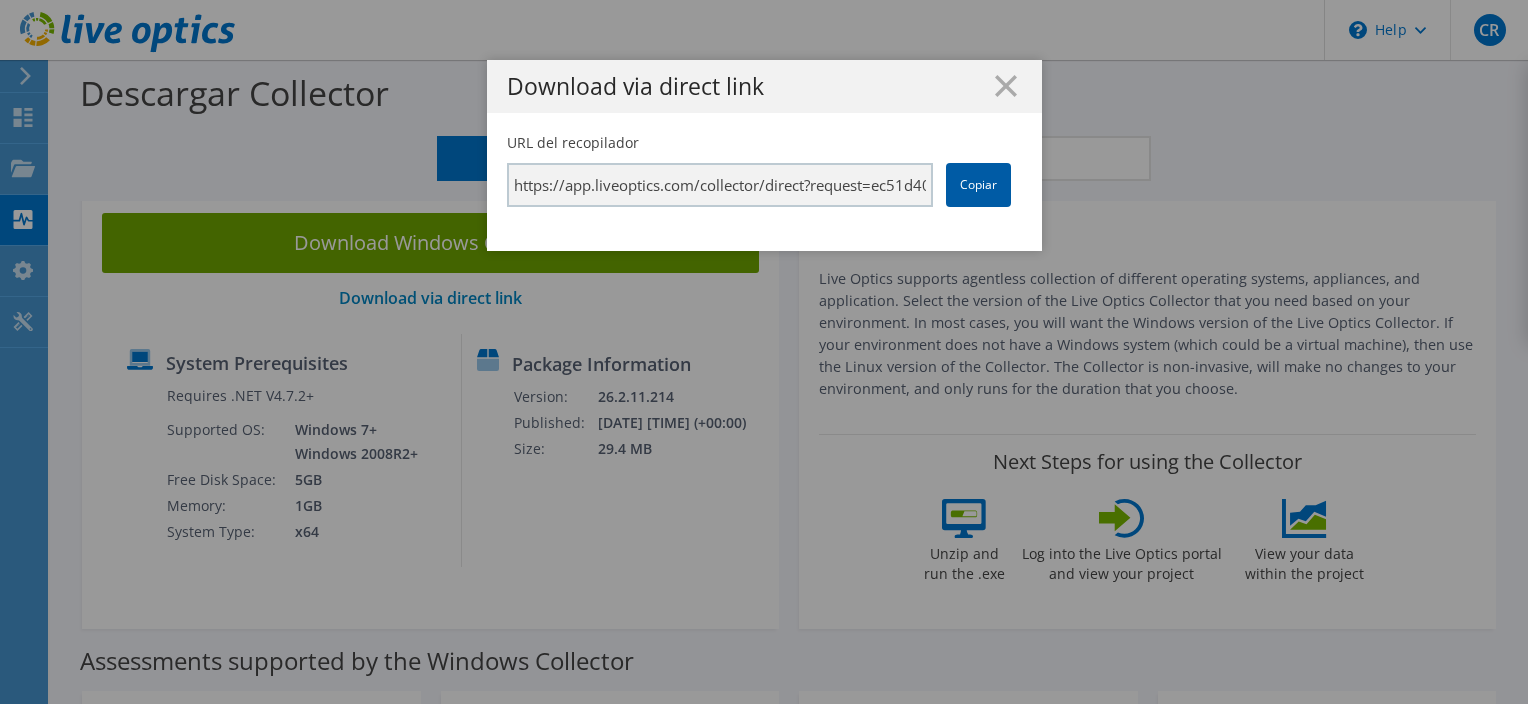 click on "Copiar" at bounding box center (978, 185) 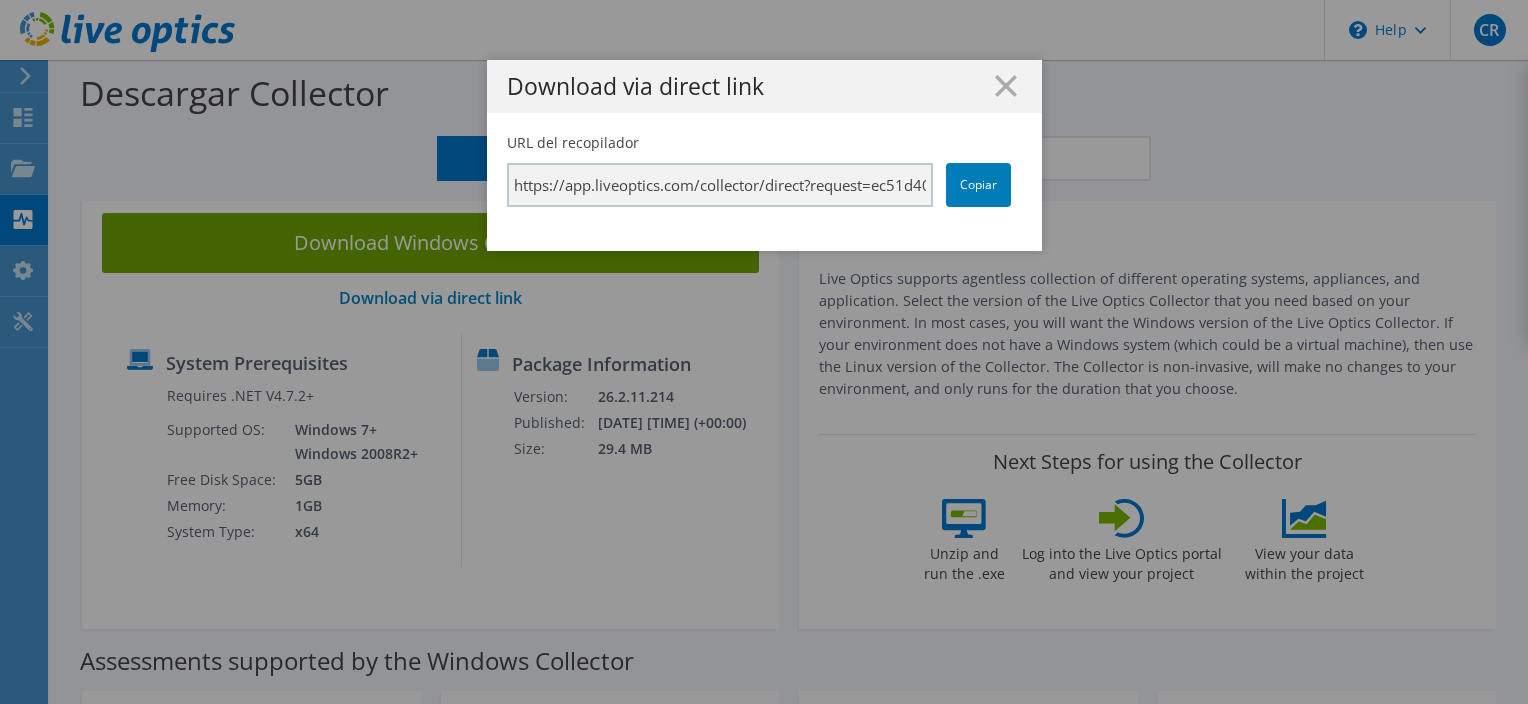 drag, startPoint x: 976, startPoint y: 191, endPoint x: 928, endPoint y: 154, distance: 60.60528 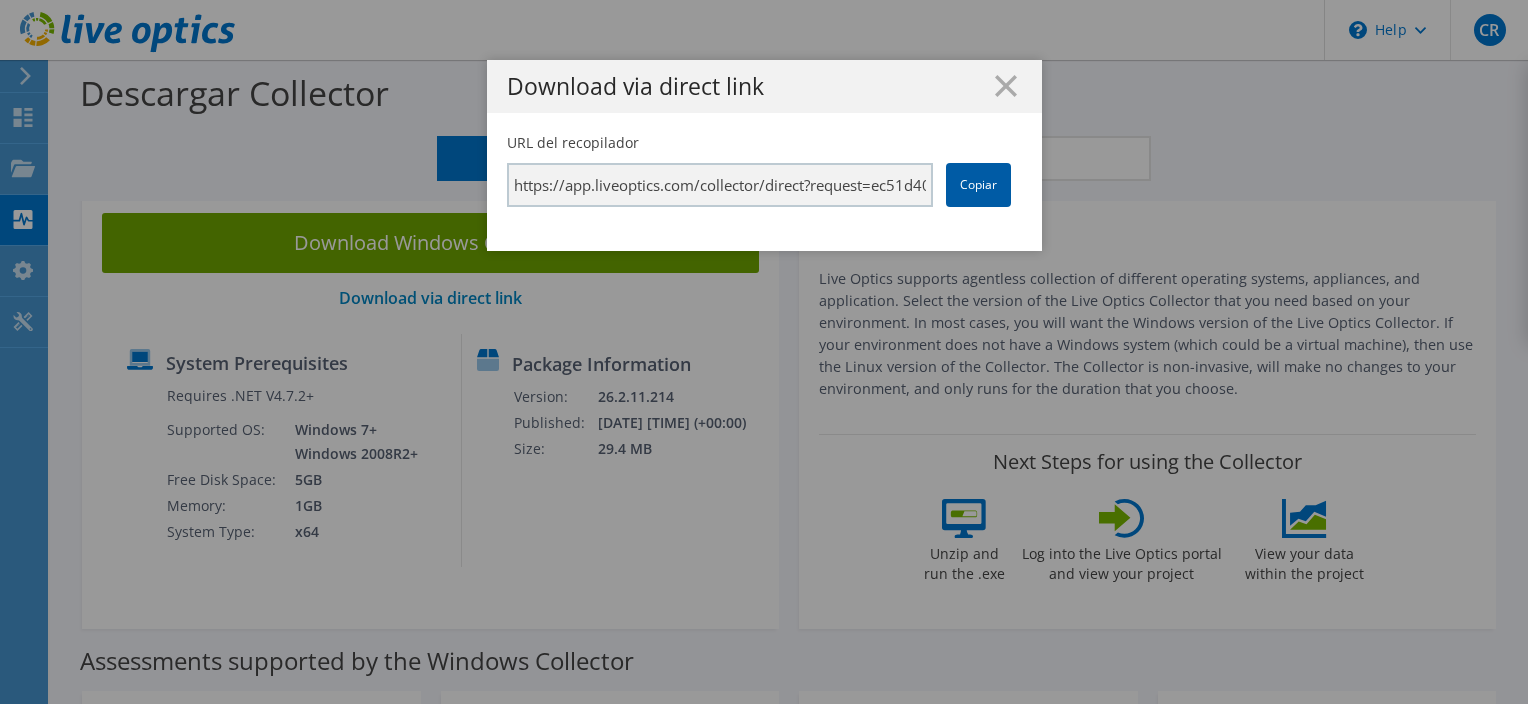 click on "Copiar" at bounding box center [978, 185] 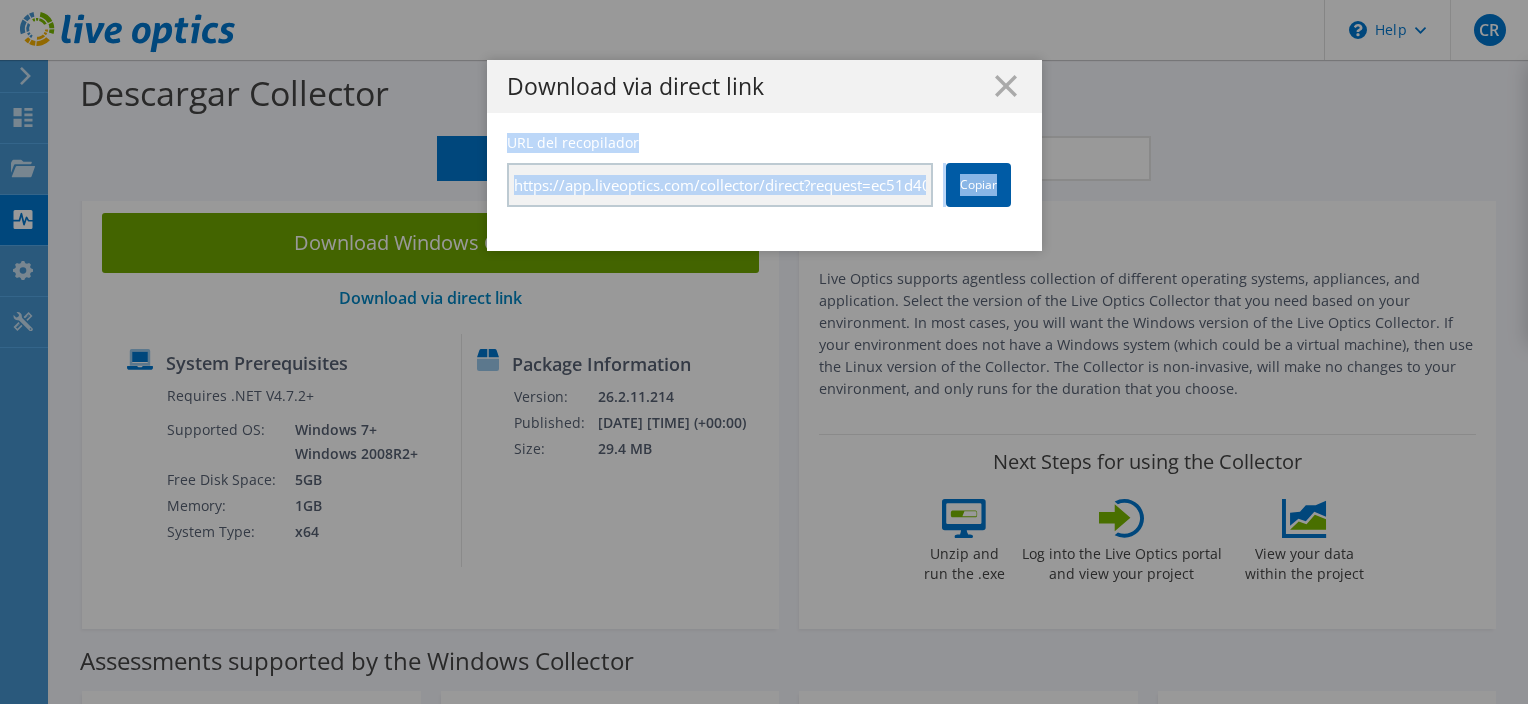 click on "Copiar" at bounding box center [978, 185] 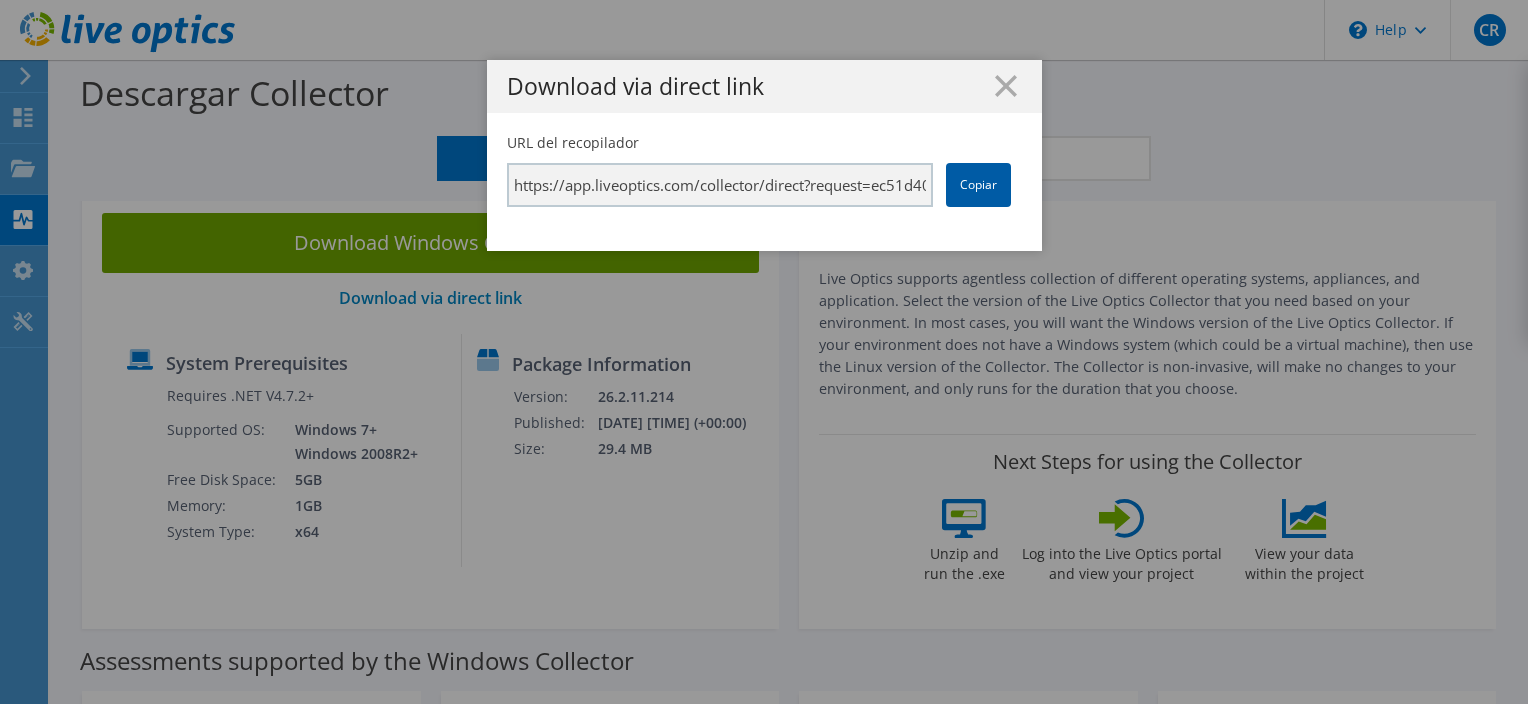 click on "Copiar" at bounding box center [978, 185] 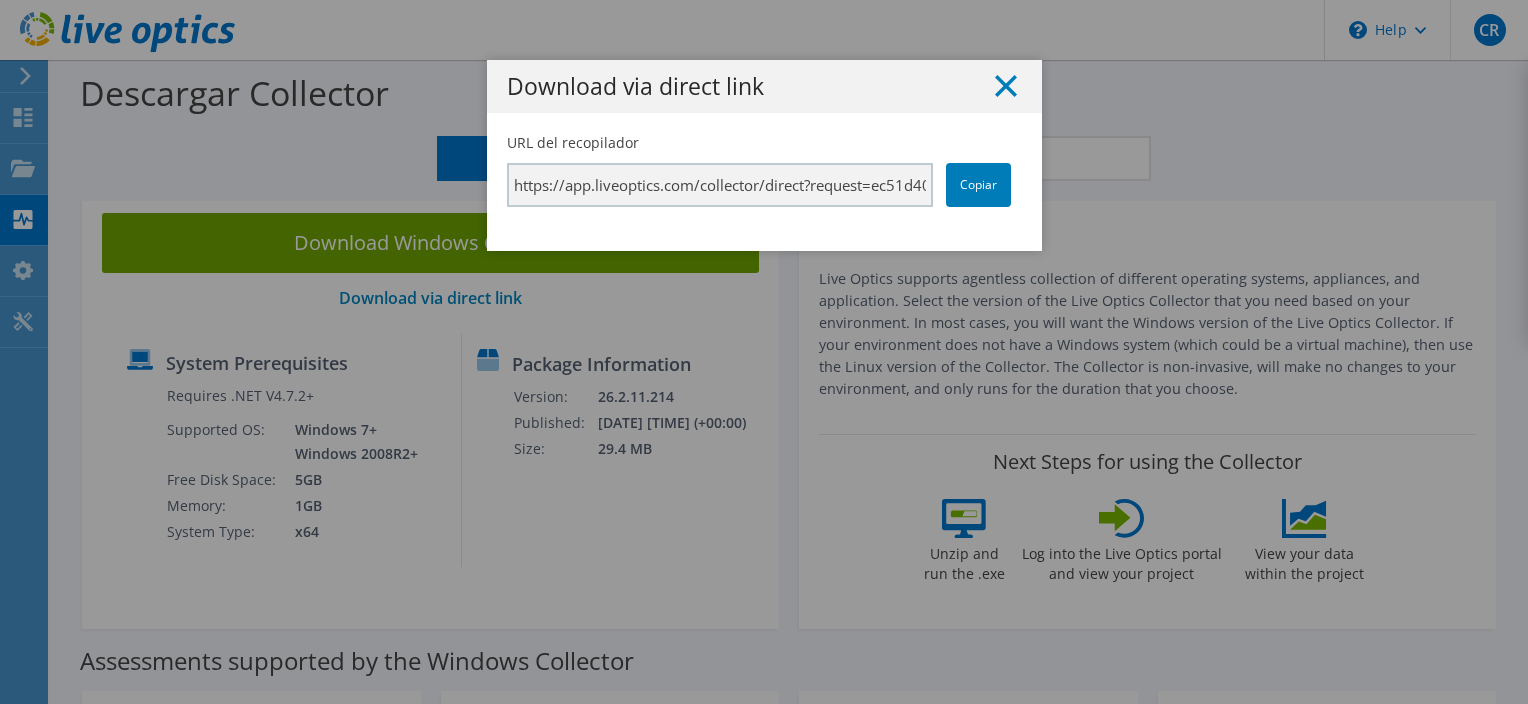 click 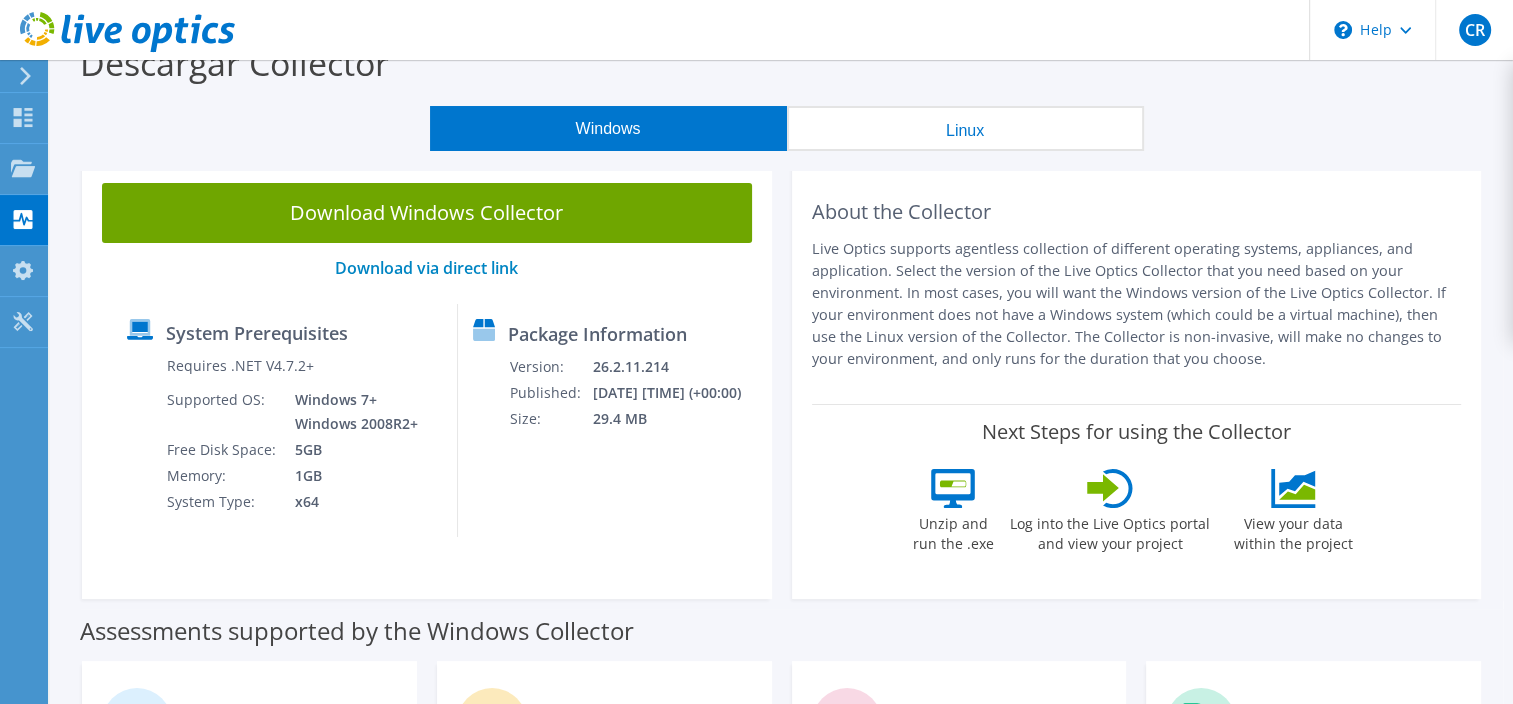 scroll, scrollTop: 24, scrollLeft: 0, axis: vertical 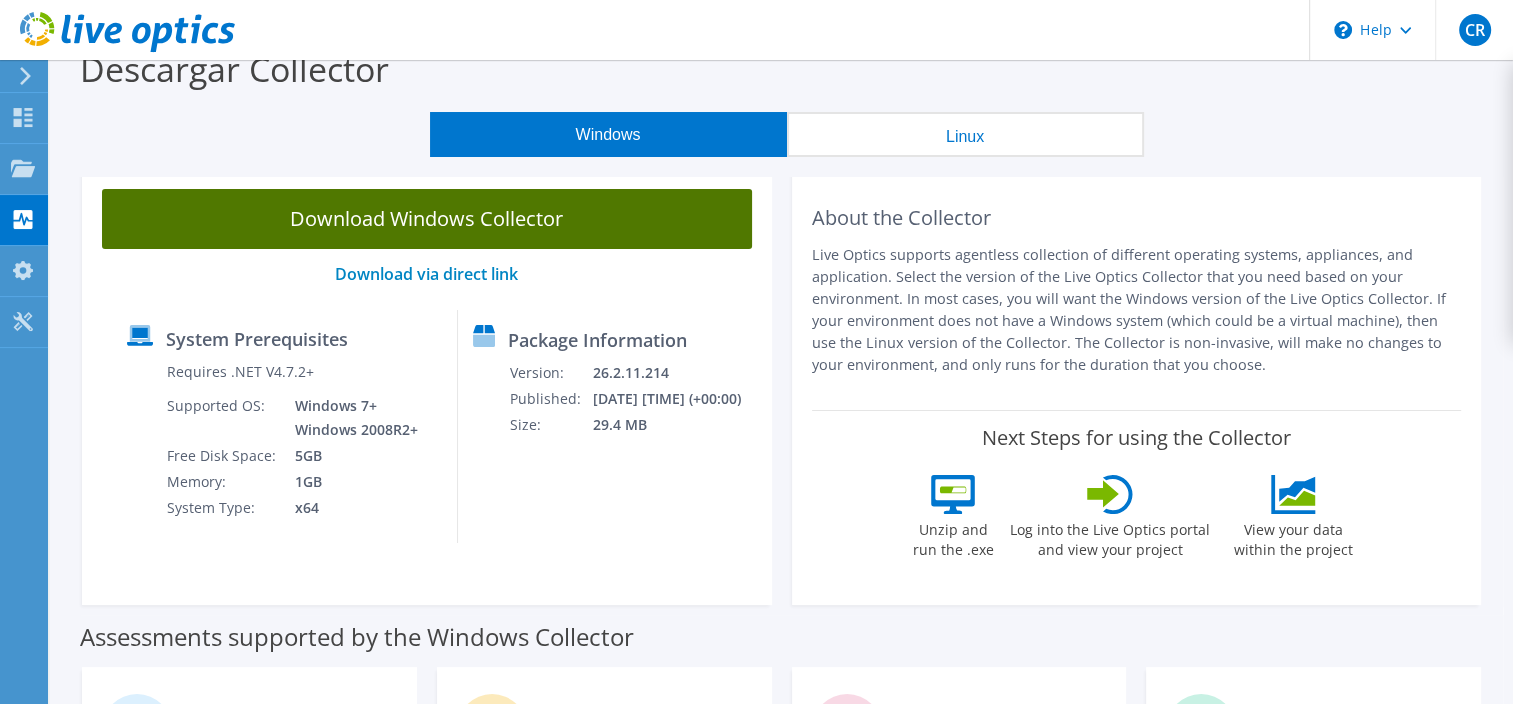 click on "Download Windows Collector" at bounding box center (427, 219) 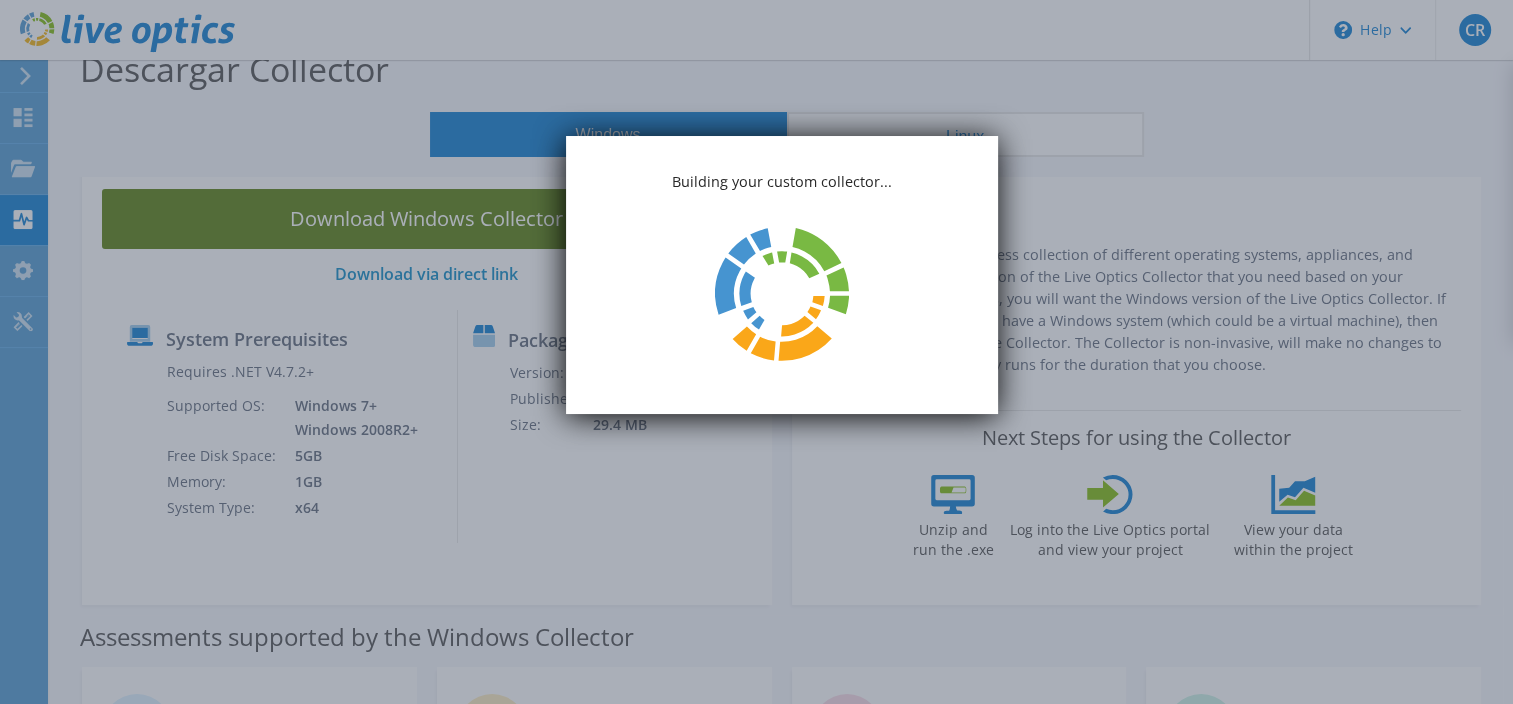 scroll, scrollTop: 0, scrollLeft: 0, axis: both 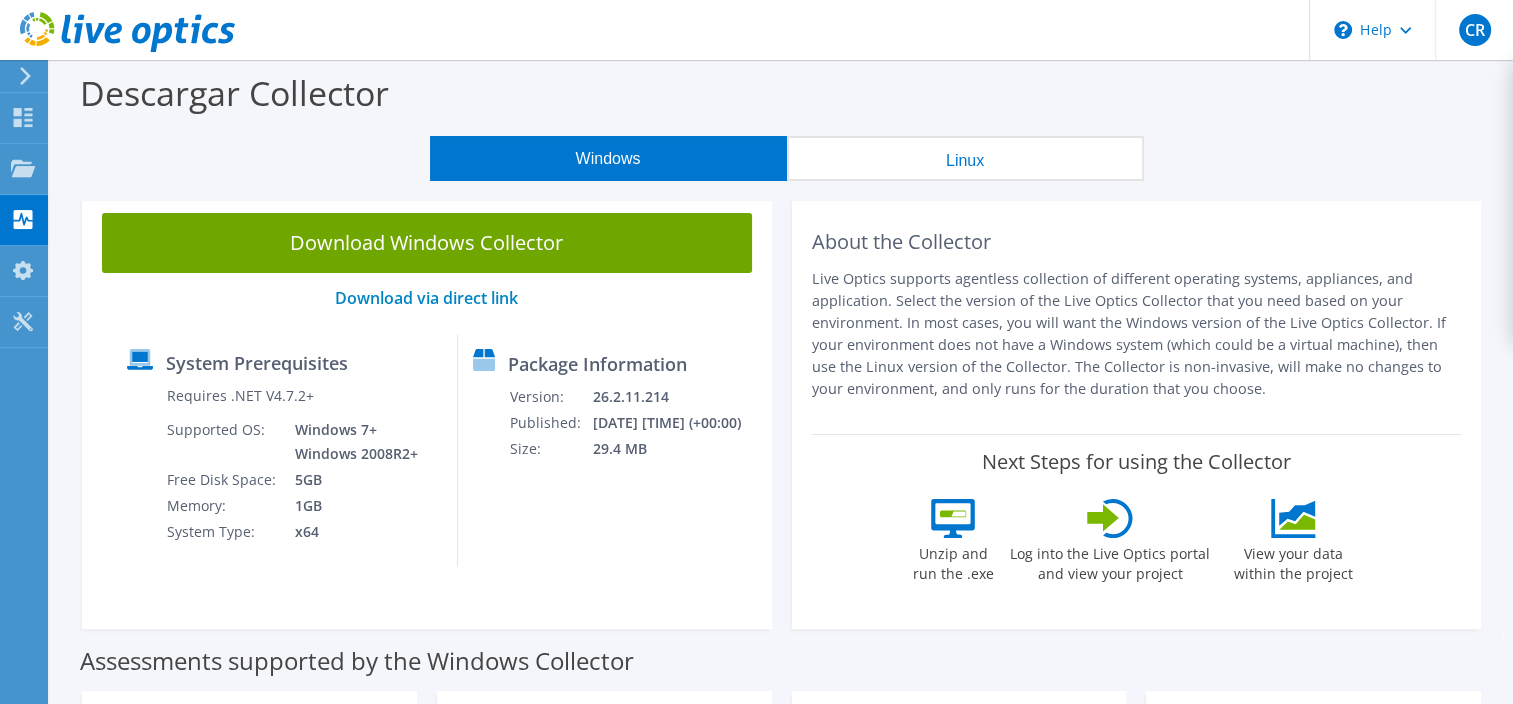 click on "About the Collector
Live Optics supports agentless collection of different operating systems, appliances, and application. Select the version of the Live Optics Collector that you need based on your environment. In most cases, you will want the Windows version of the Live Optics Collector. If your environment does not have a Windows system (which could be a virtual machine), then use the Linux version of the Collector. The Collector is non-invasive, will make no changes to your environment, and only runs for the duration that you choose.
Next Steps for using the Collector
Unzip and run the .exe" at bounding box center [1137, 411] 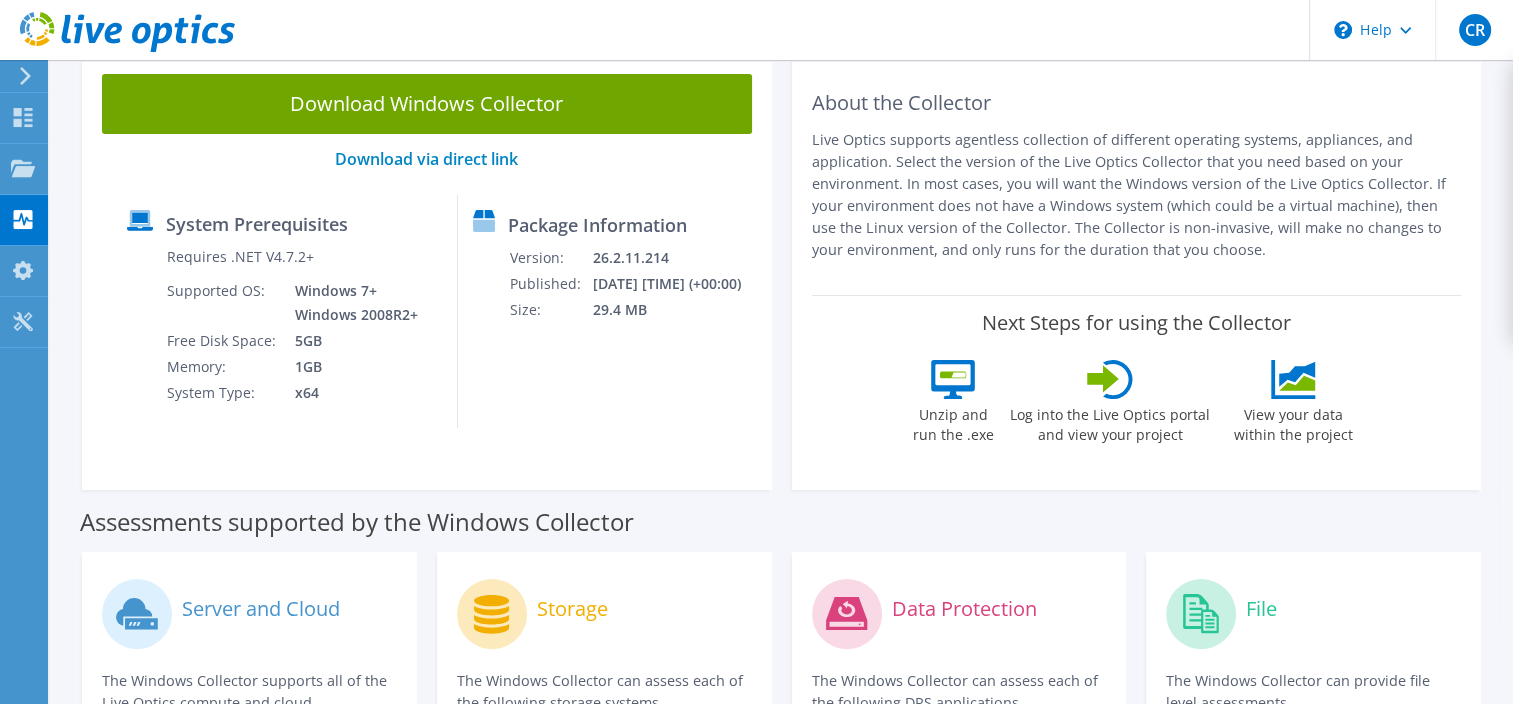 scroll, scrollTop: 126, scrollLeft: 0, axis: vertical 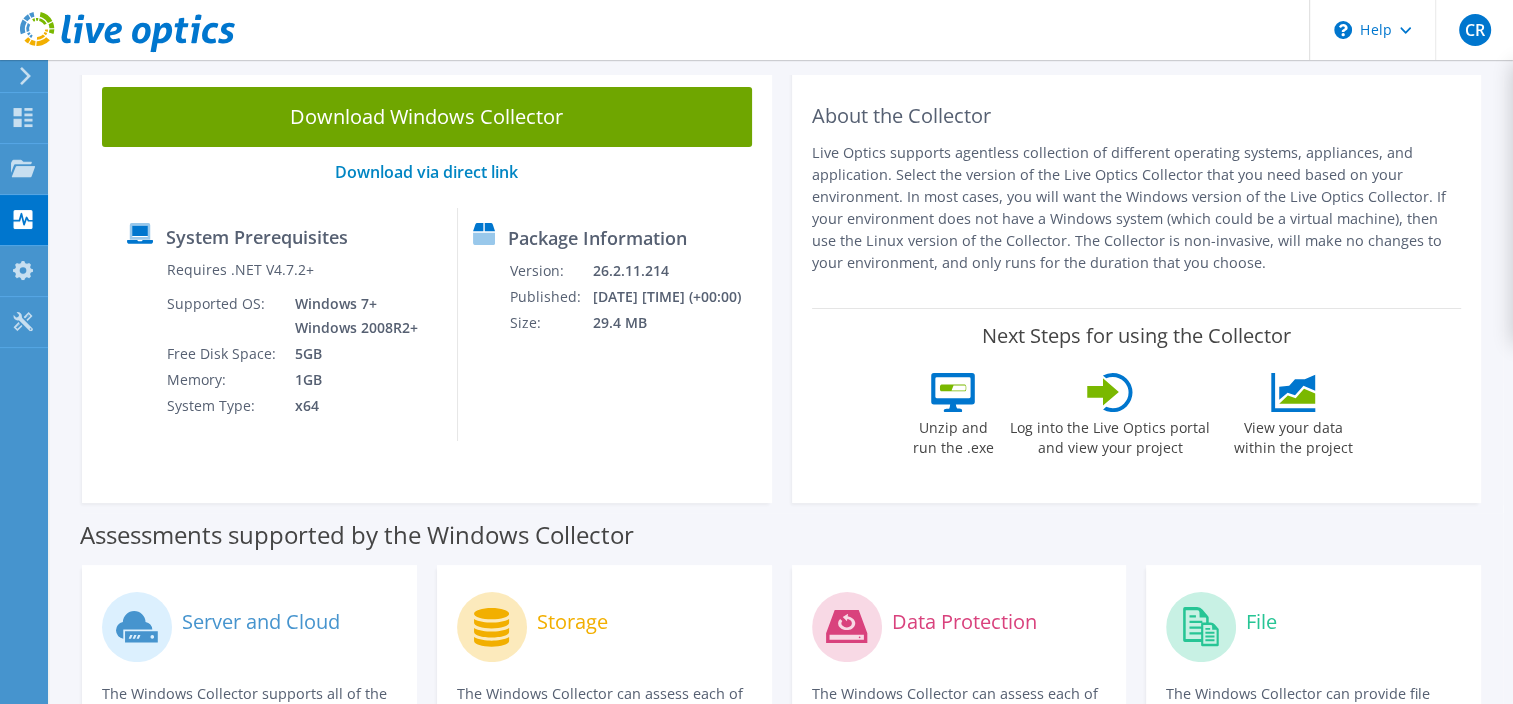click on "About the Collector
Live Optics supports agentless collection of different operating systems, appliances, and application. Select the version of the Live Optics Collector that you need based on your environment. In most cases, you will want the Windows version of the Live Optics Collector. If your environment does not have a Windows system (which could be a virtual machine), then use the Linux version of the Collector. The Collector is non-invasive, will make no changes to your environment, and only runs for the duration that you choose.
Next Steps for using the Collector
Unzip and run the .exe" at bounding box center [1137, 285] 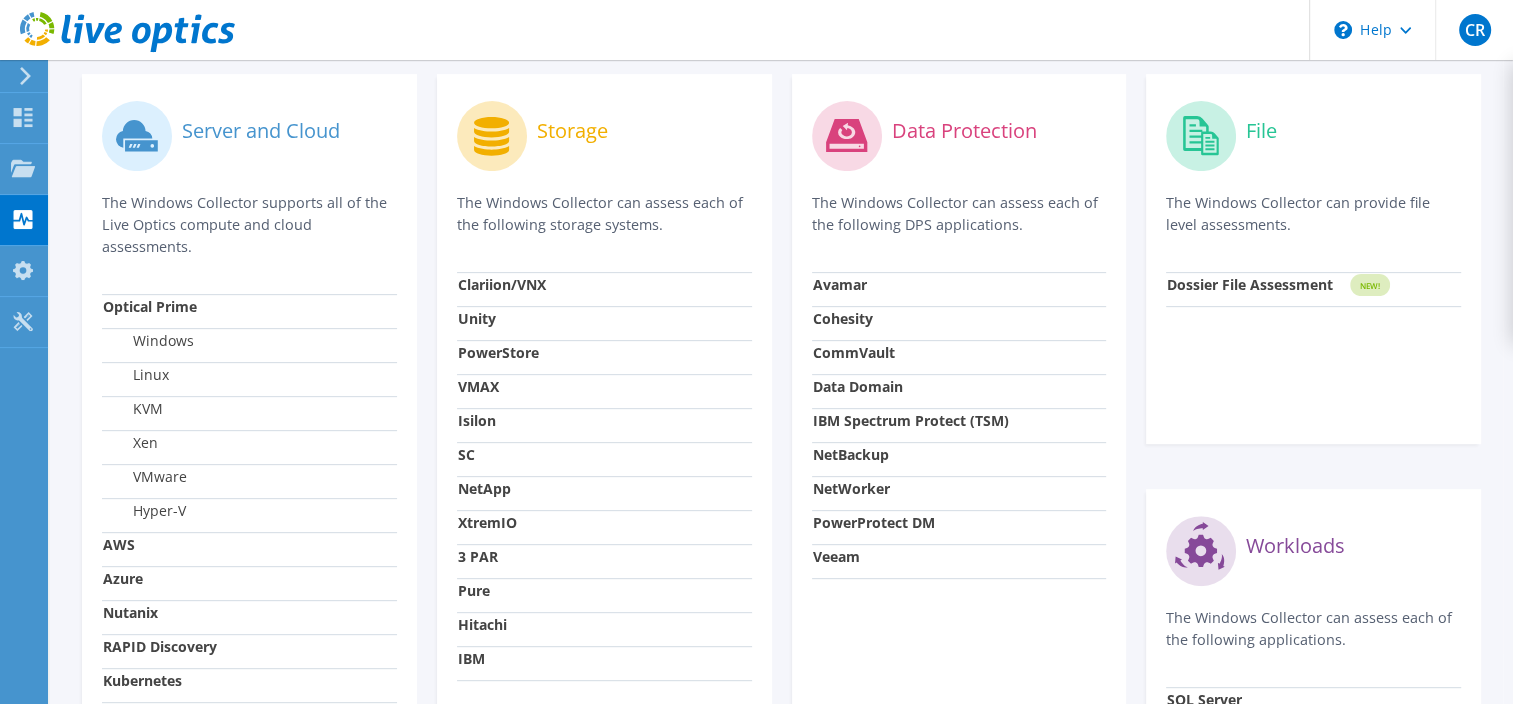 scroll, scrollTop: 654, scrollLeft: 0, axis: vertical 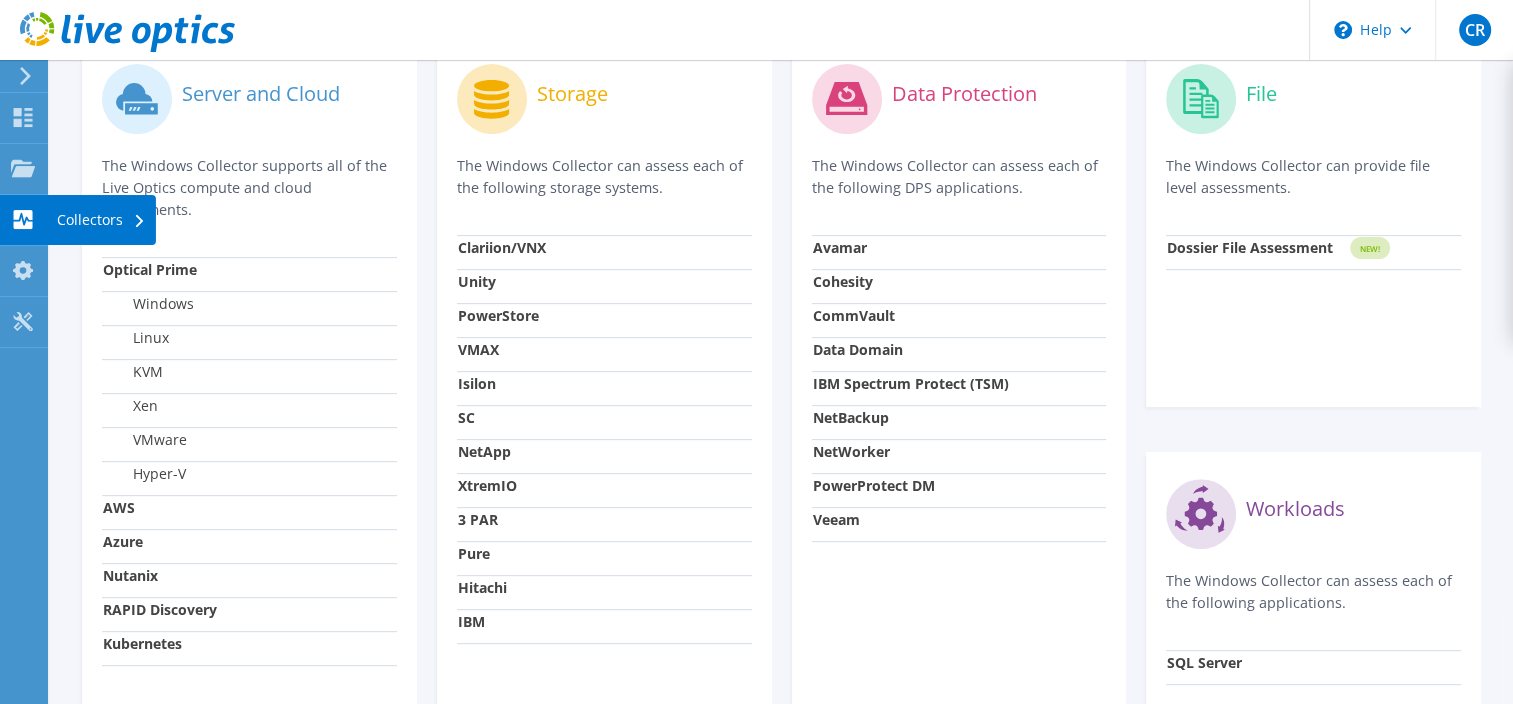 click on "Usuario final
[FIRST] [LAST]
[EMAIL]
Sega
My Profile
Log Out
Help
Explore Helpful Articles
Contact Support" at bounding box center [756, -302] 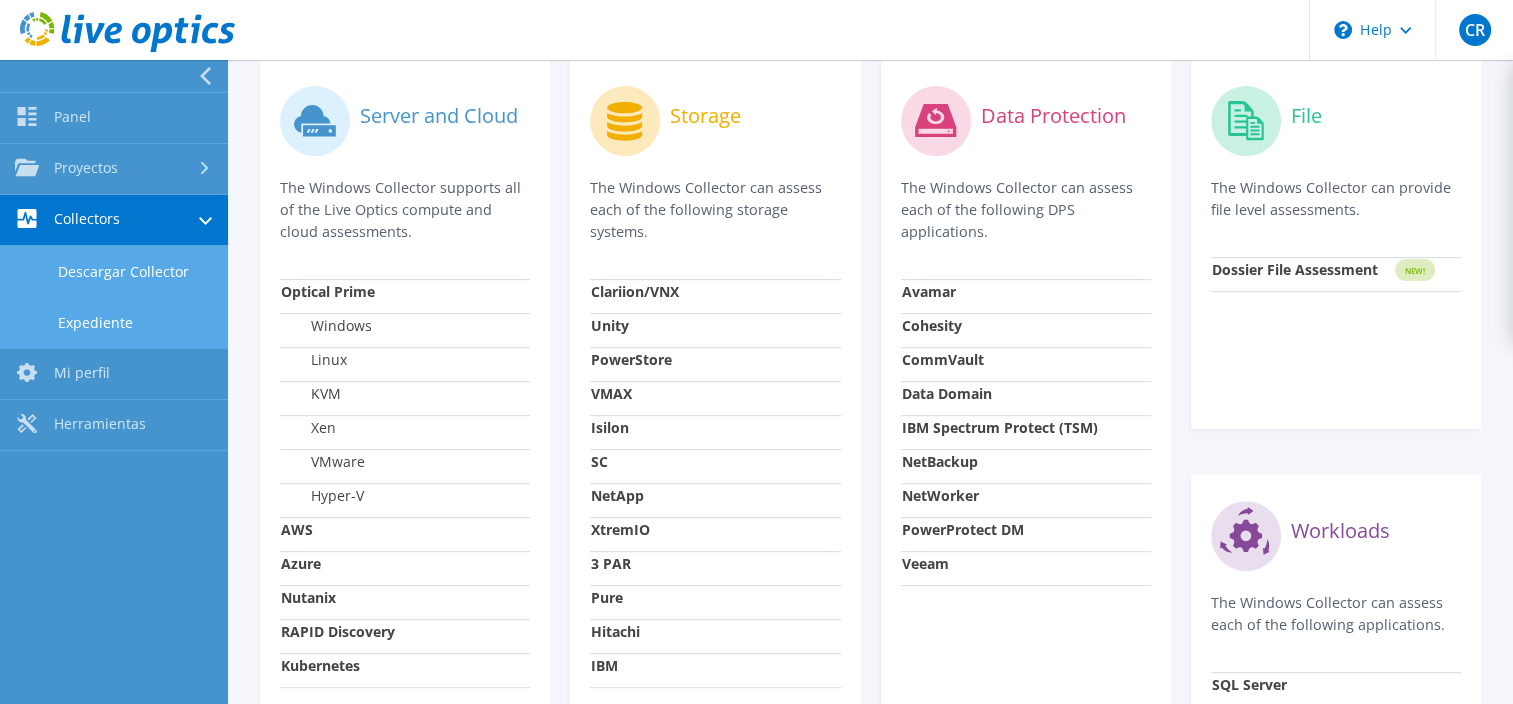 click on "Expediente" at bounding box center [114, 322] 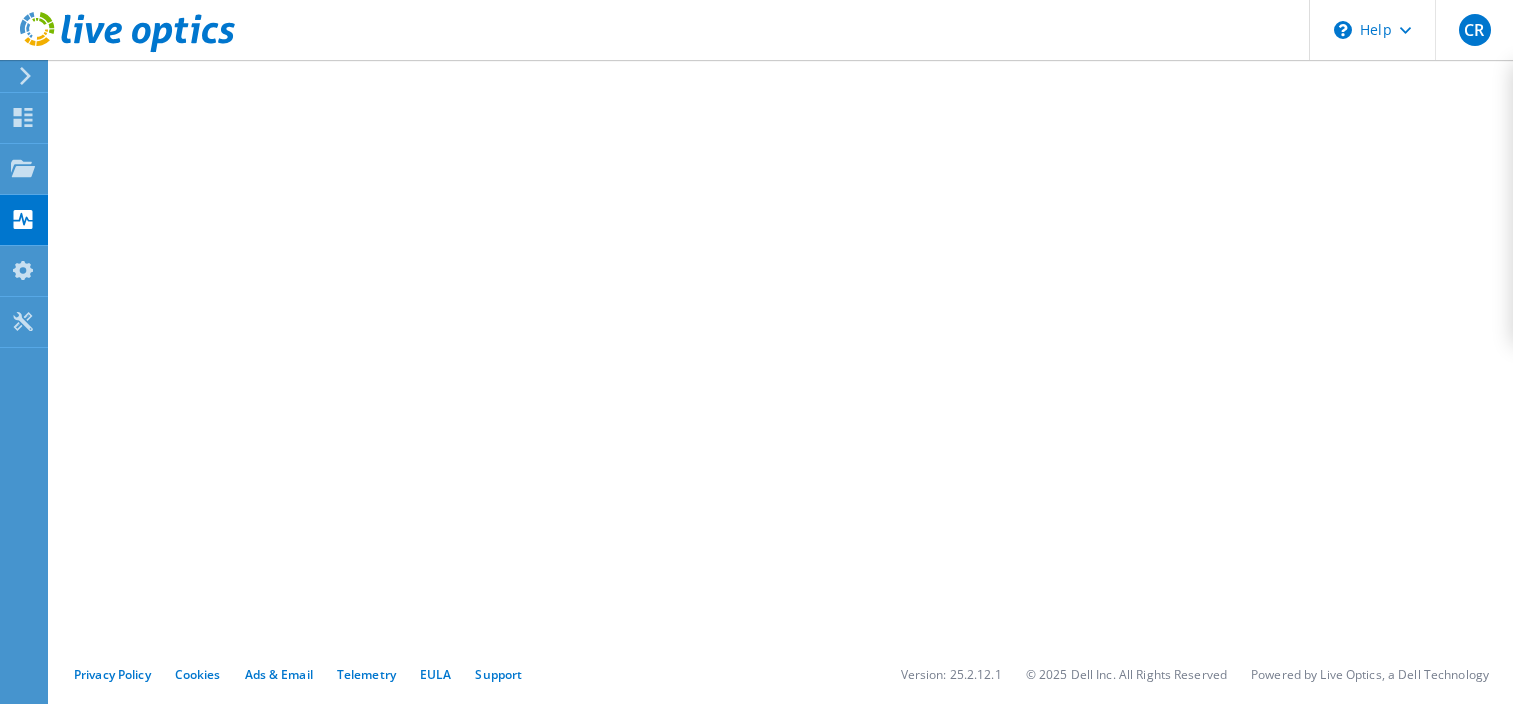 scroll, scrollTop: 0, scrollLeft: 0, axis: both 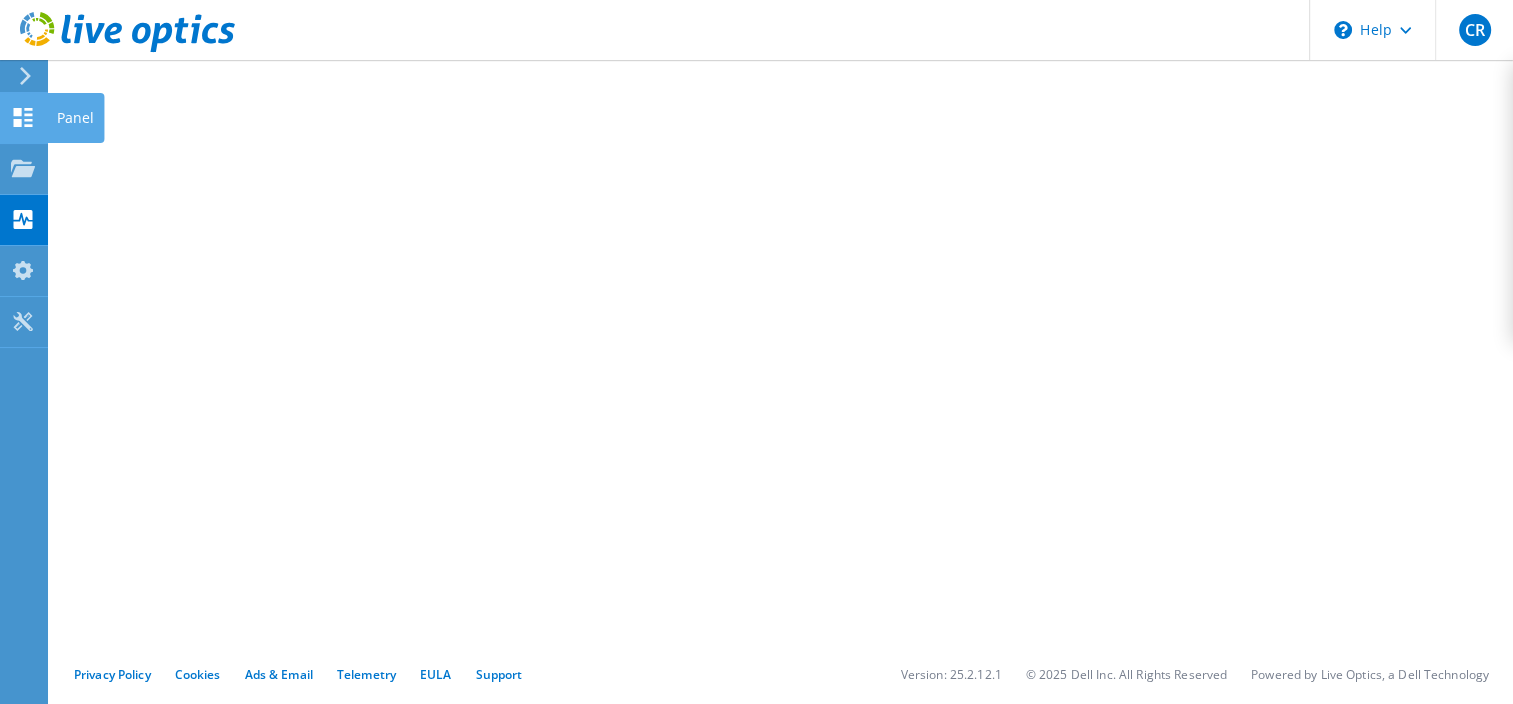 click 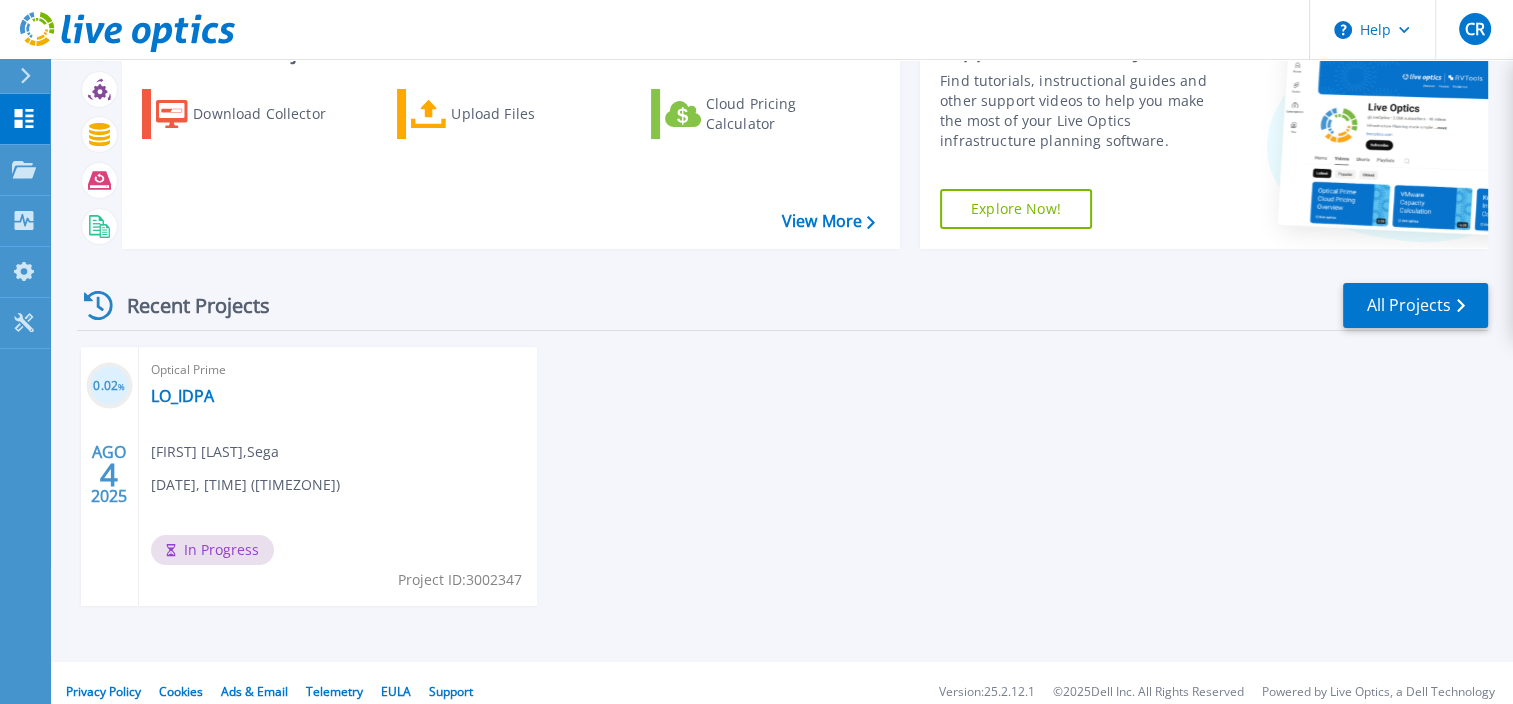 scroll, scrollTop: 88, scrollLeft: 0, axis: vertical 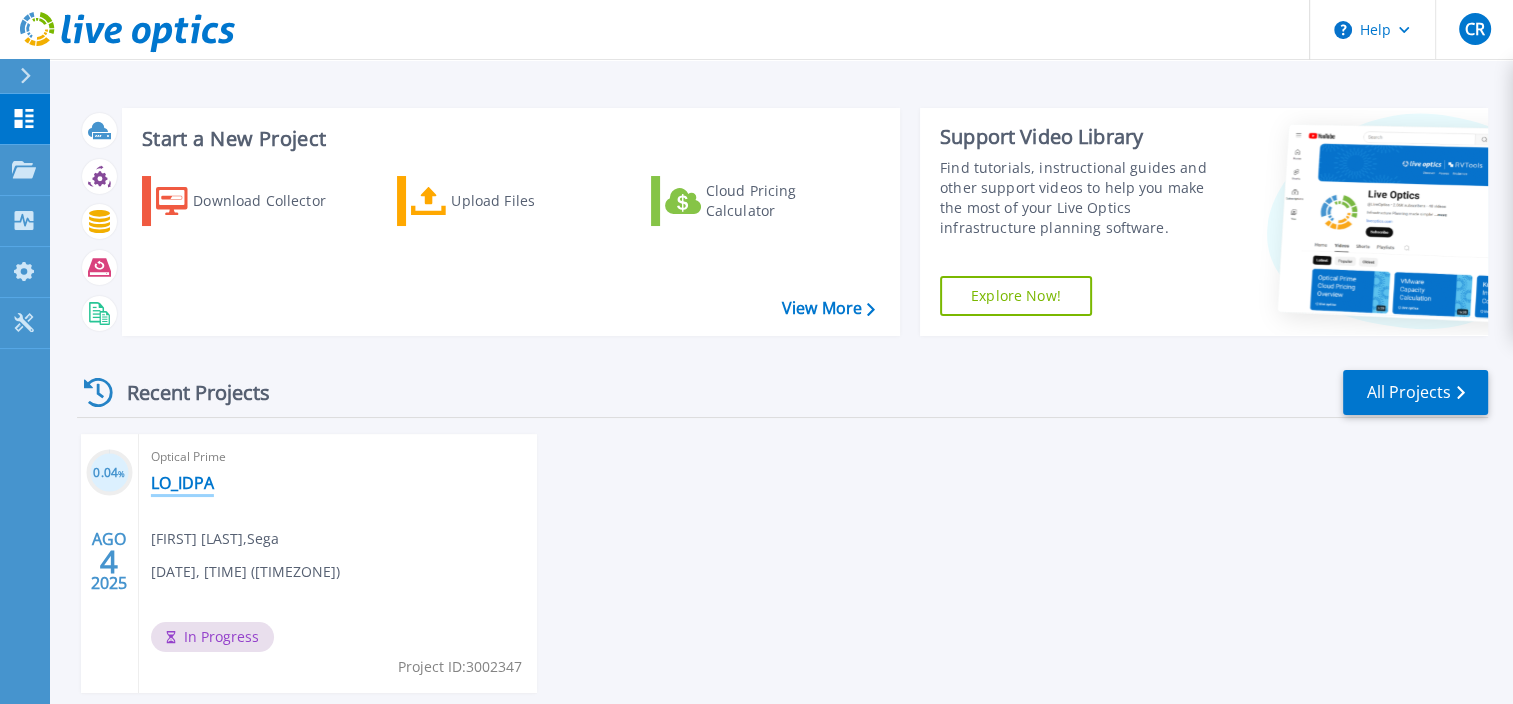 click on "LO_IDPA" at bounding box center [182, 483] 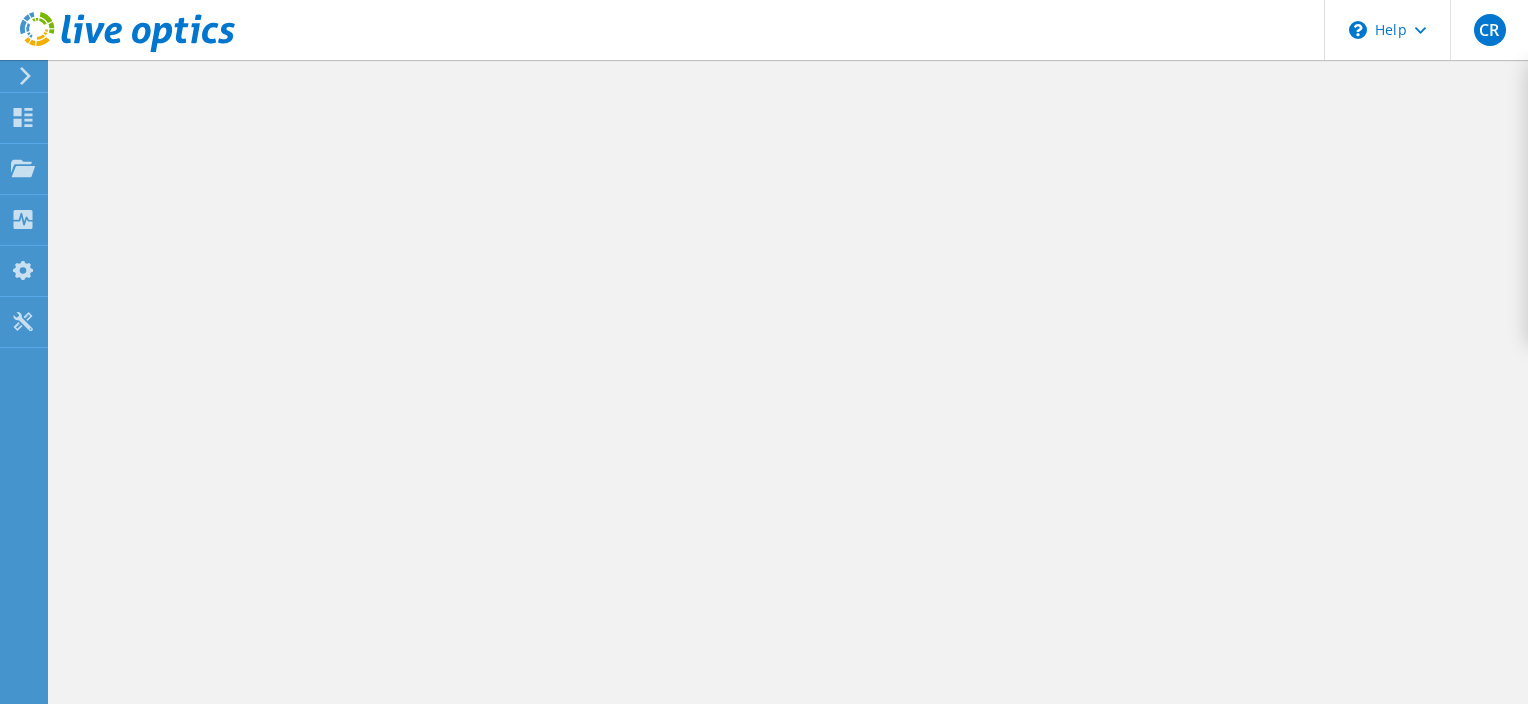 scroll, scrollTop: 0, scrollLeft: 0, axis: both 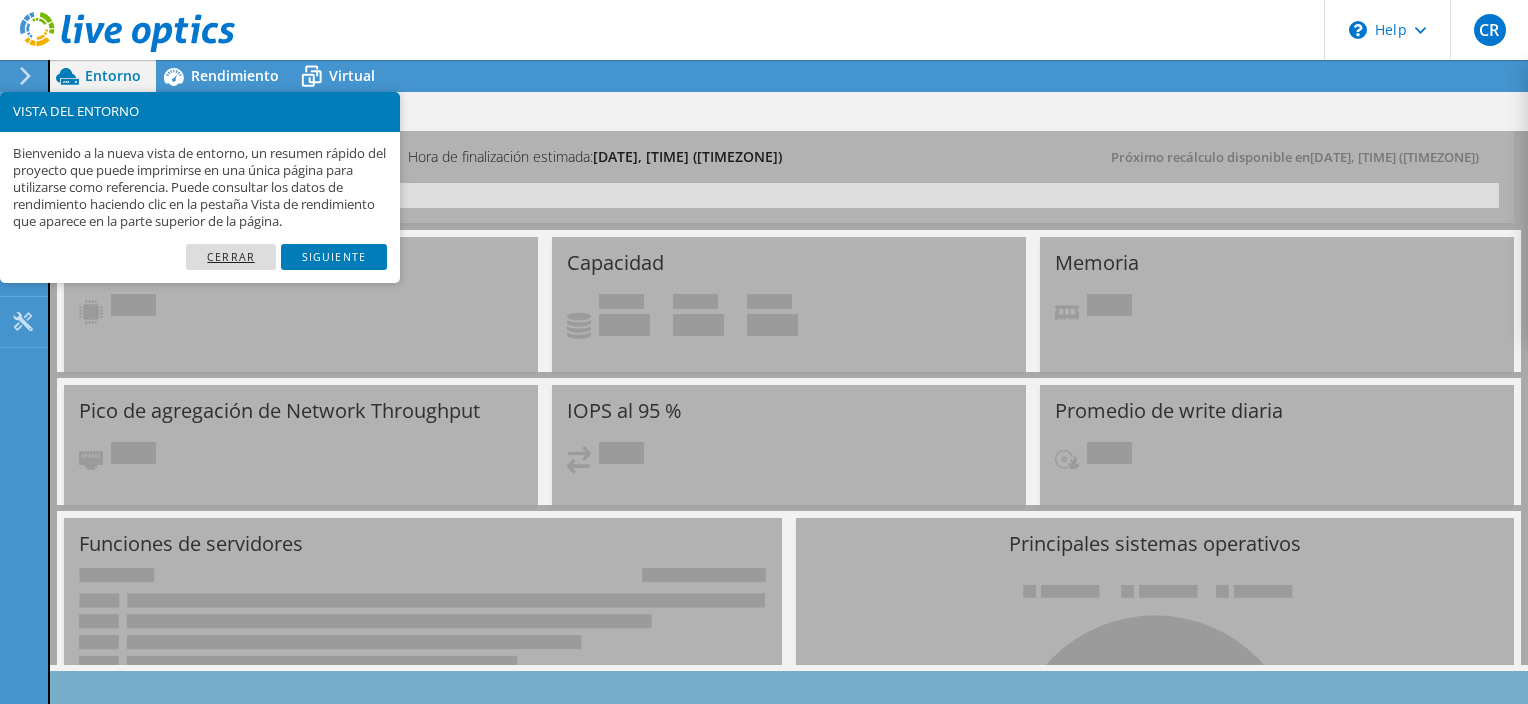 click on "Cerrar" at bounding box center (231, 257) 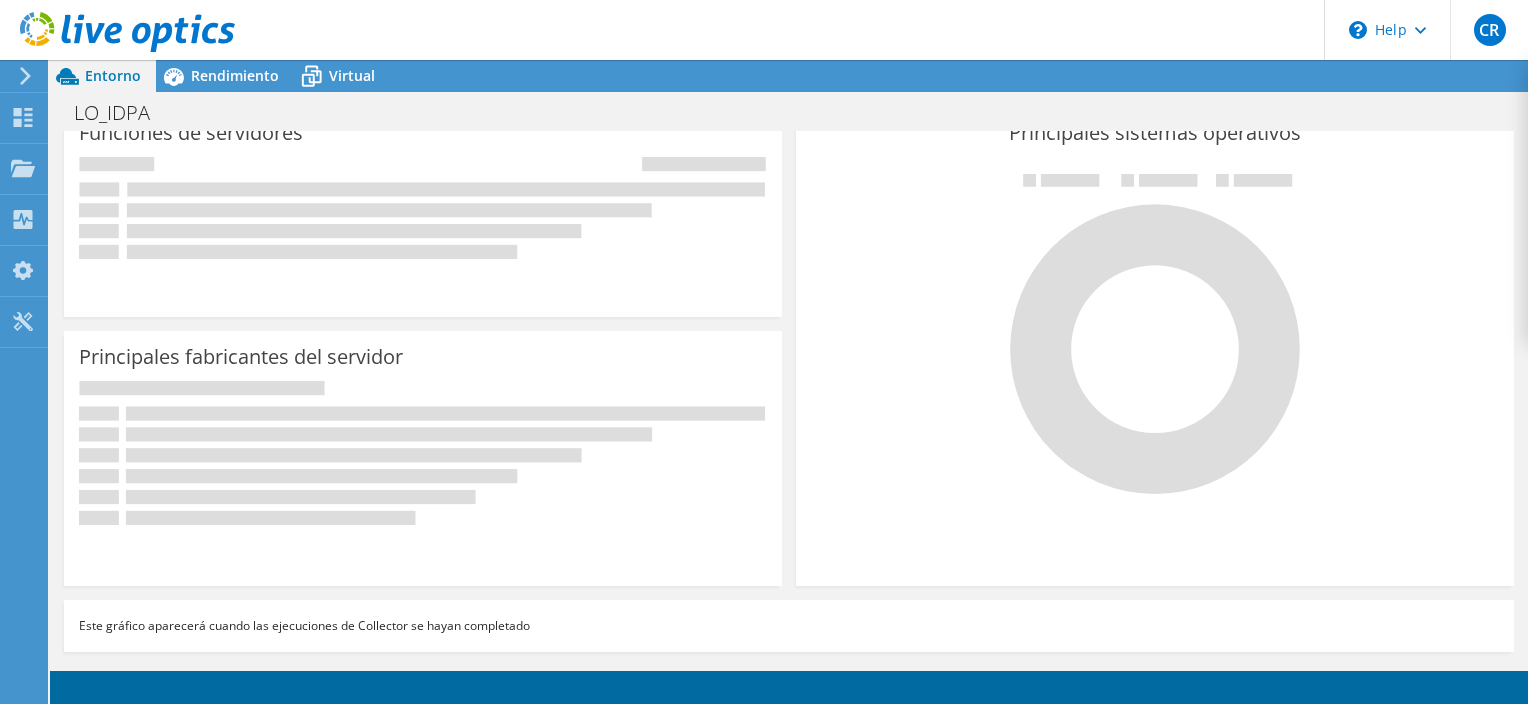 scroll, scrollTop: 0, scrollLeft: 0, axis: both 